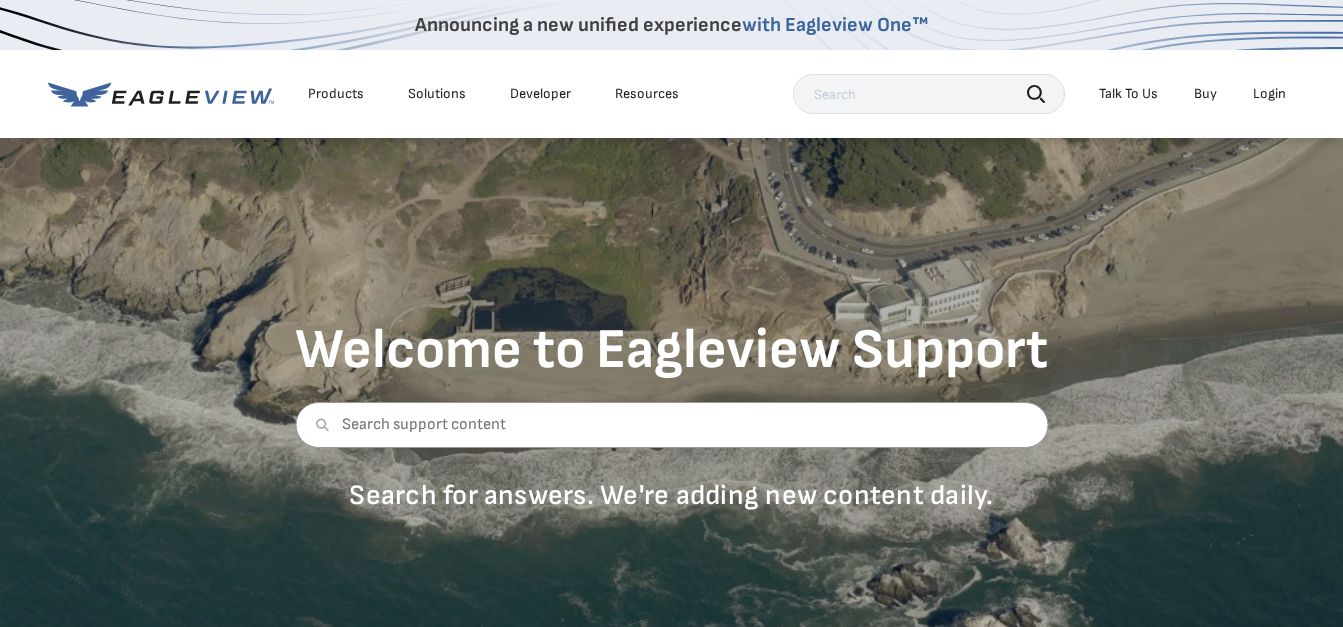 scroll, scrollTop: 0, scrollLeft: 0, axis: both 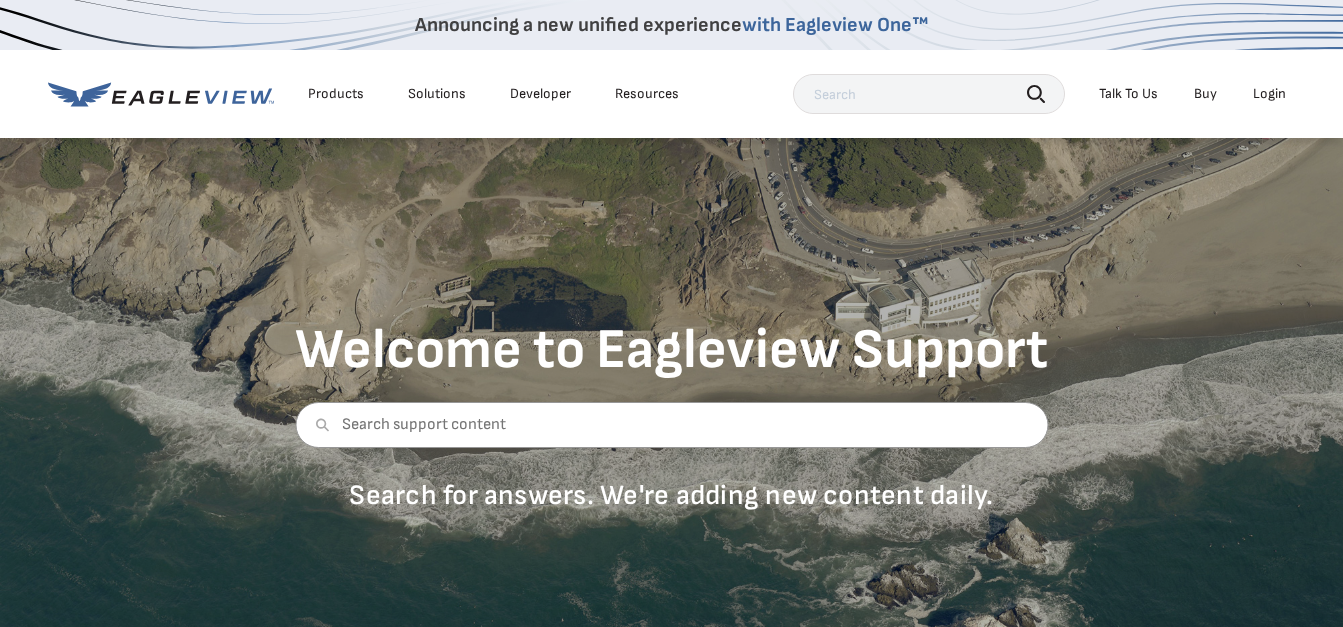 click at bounding box center [929, 94] 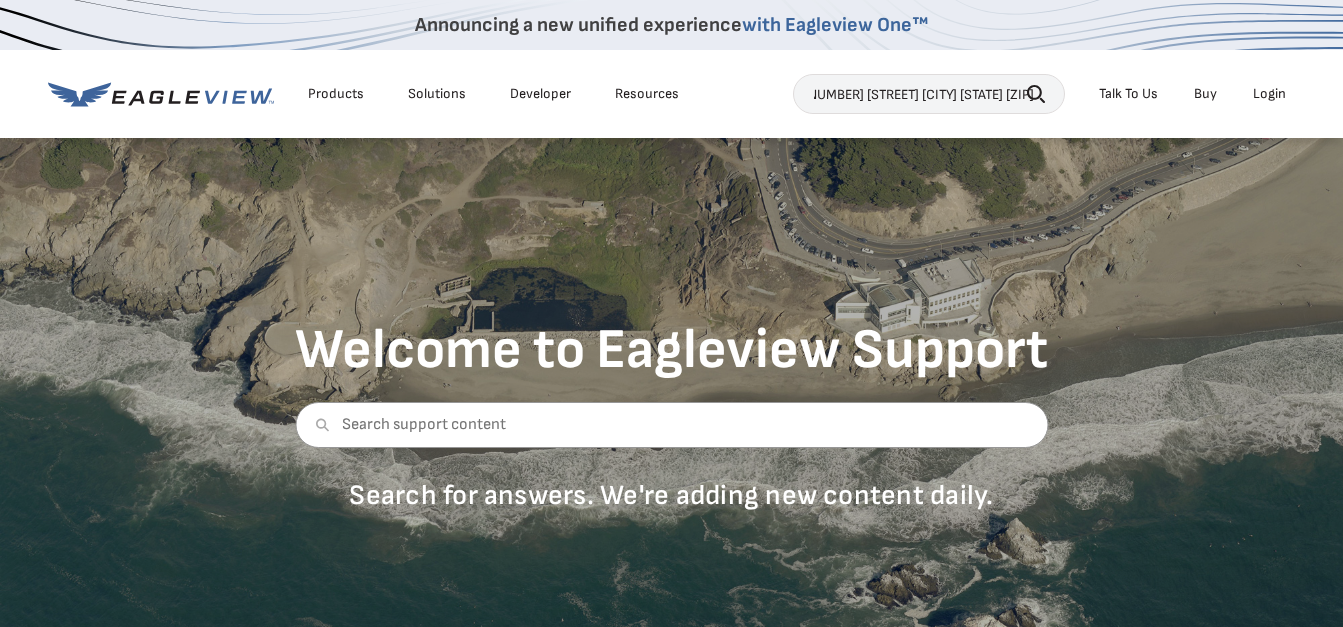 scroll, scrollTop: 0, scrollLeft: 97, axis: horizontal 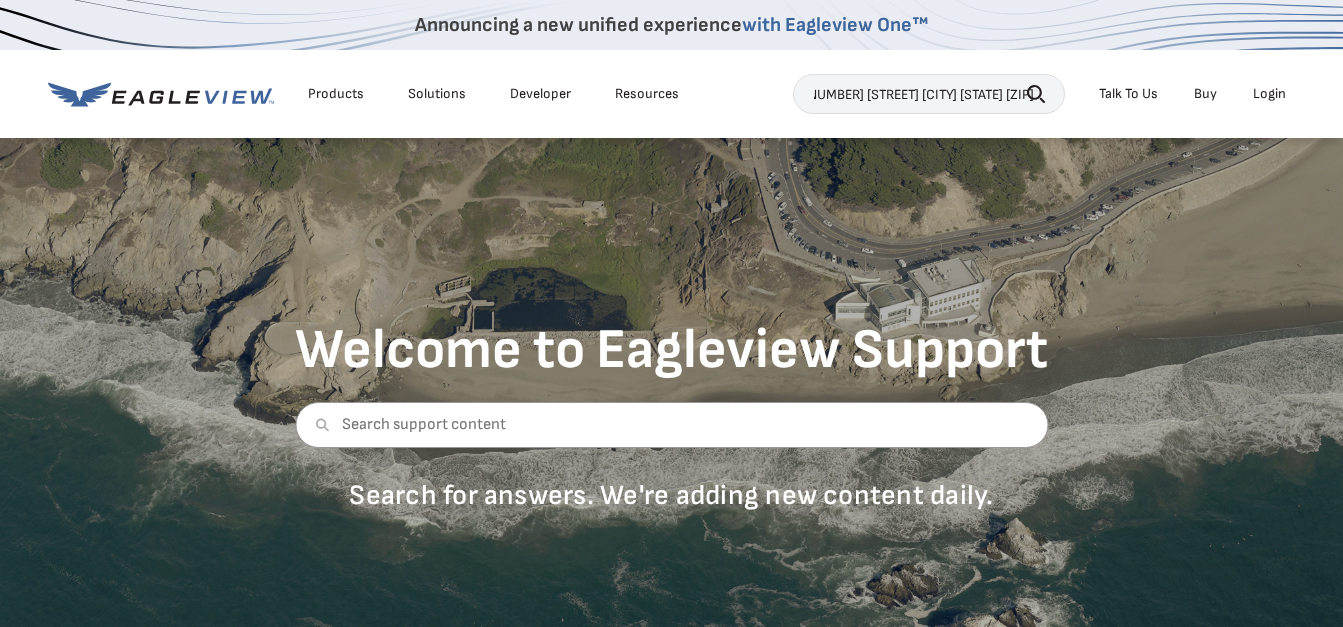 type on "[NUMBER] [STREET] [CITY] [STATE] [ZIP]" 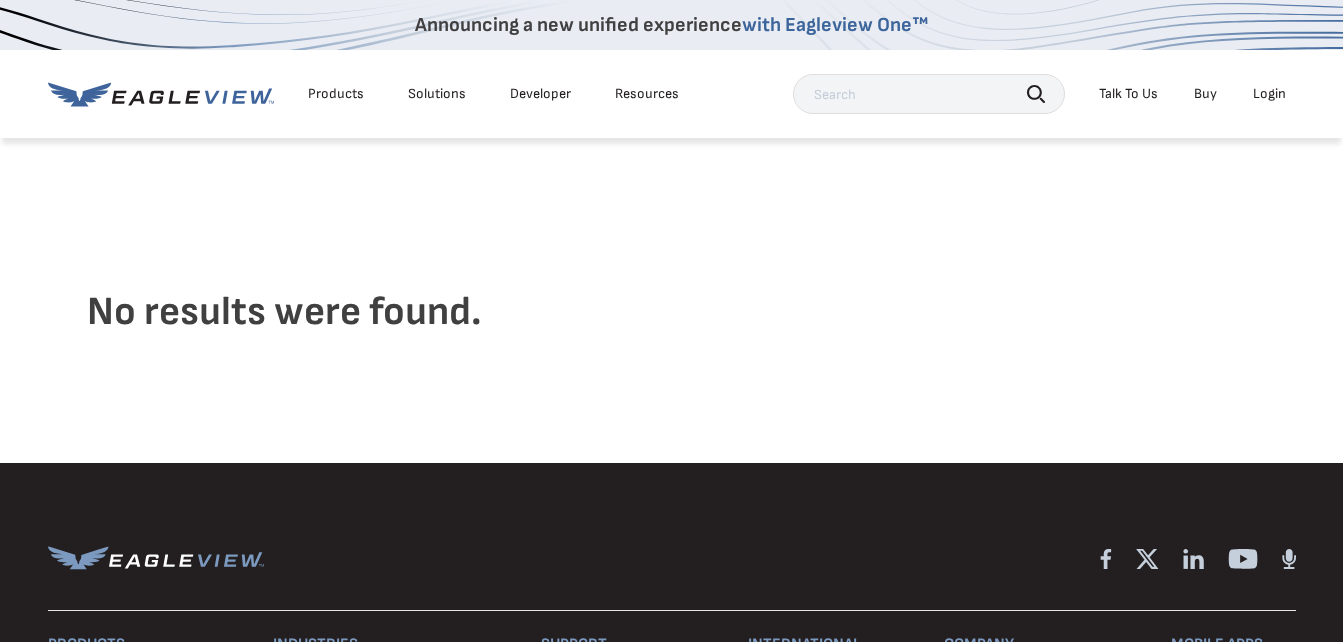 scroll, scrollTop: 0, scrollLeft: 0, axis: both 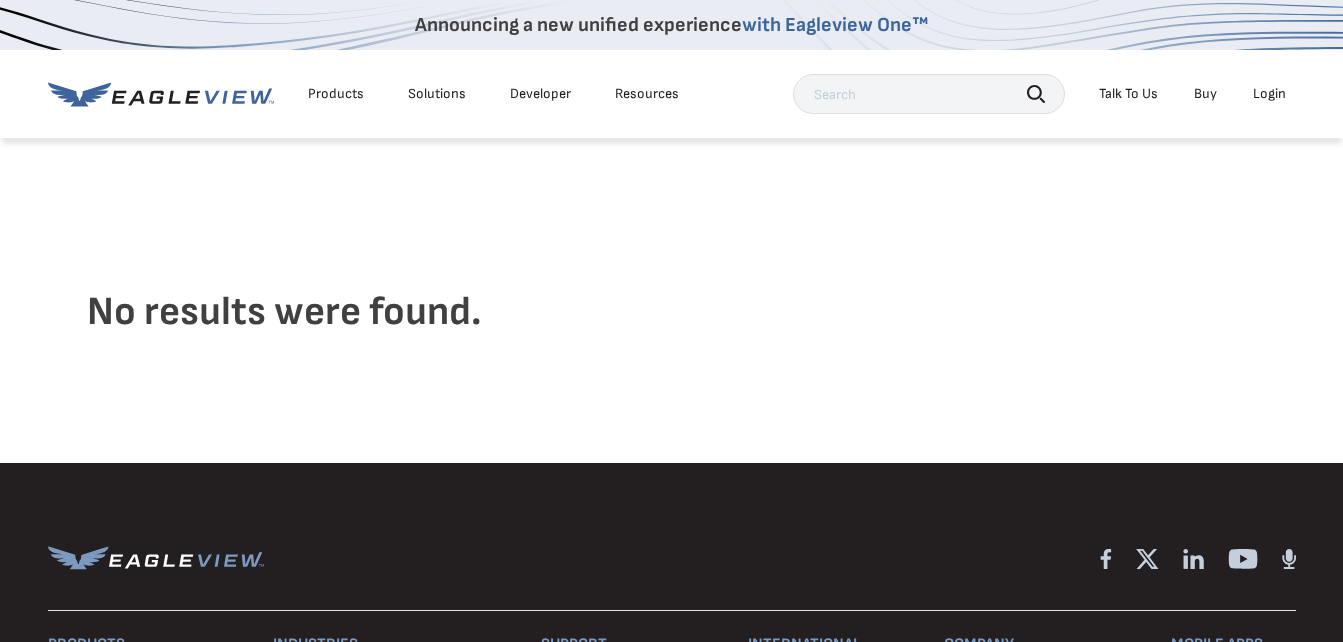 click on "Login" at bounding box center (1269, 94) 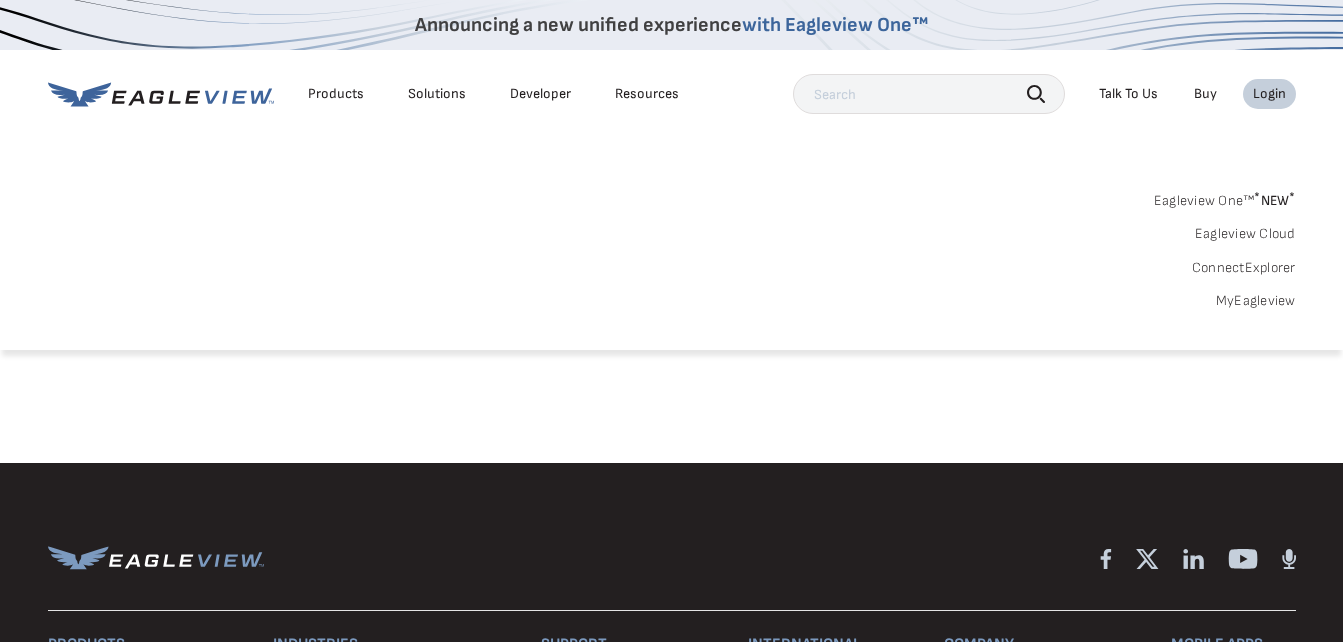 click on "Buy" at bounding box center (1205, 94) 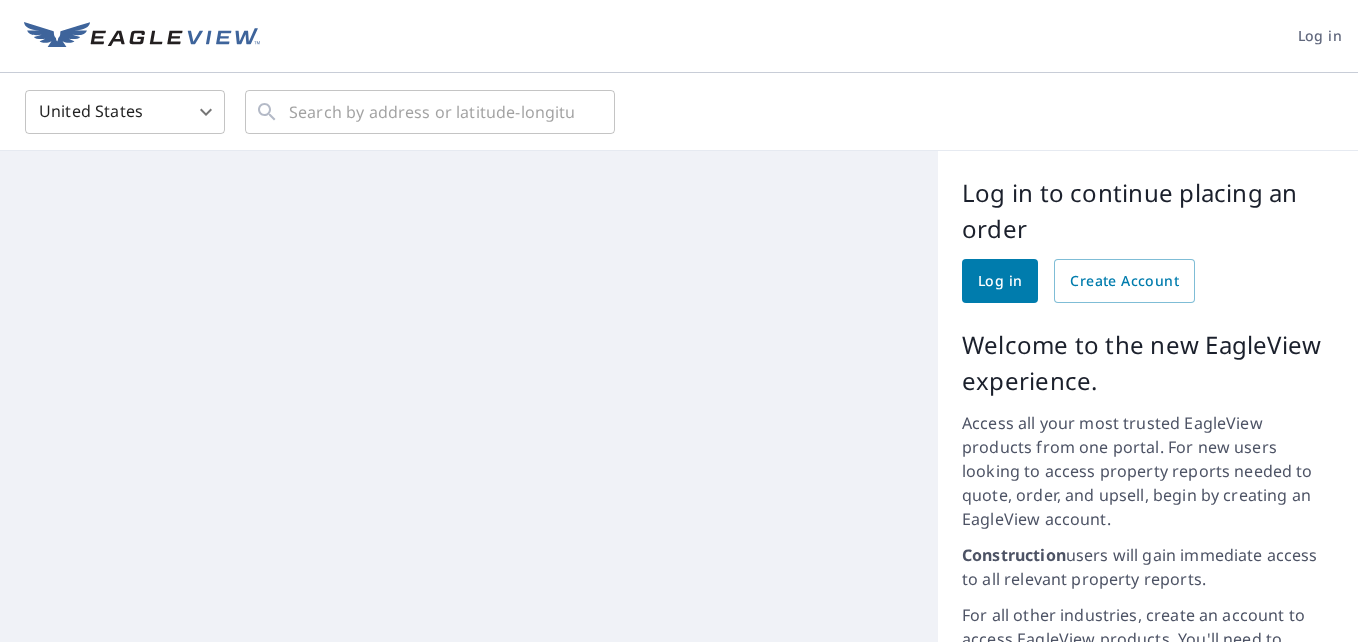 scroll, scrollTop: 0, scrollLeft: 0, axis: both 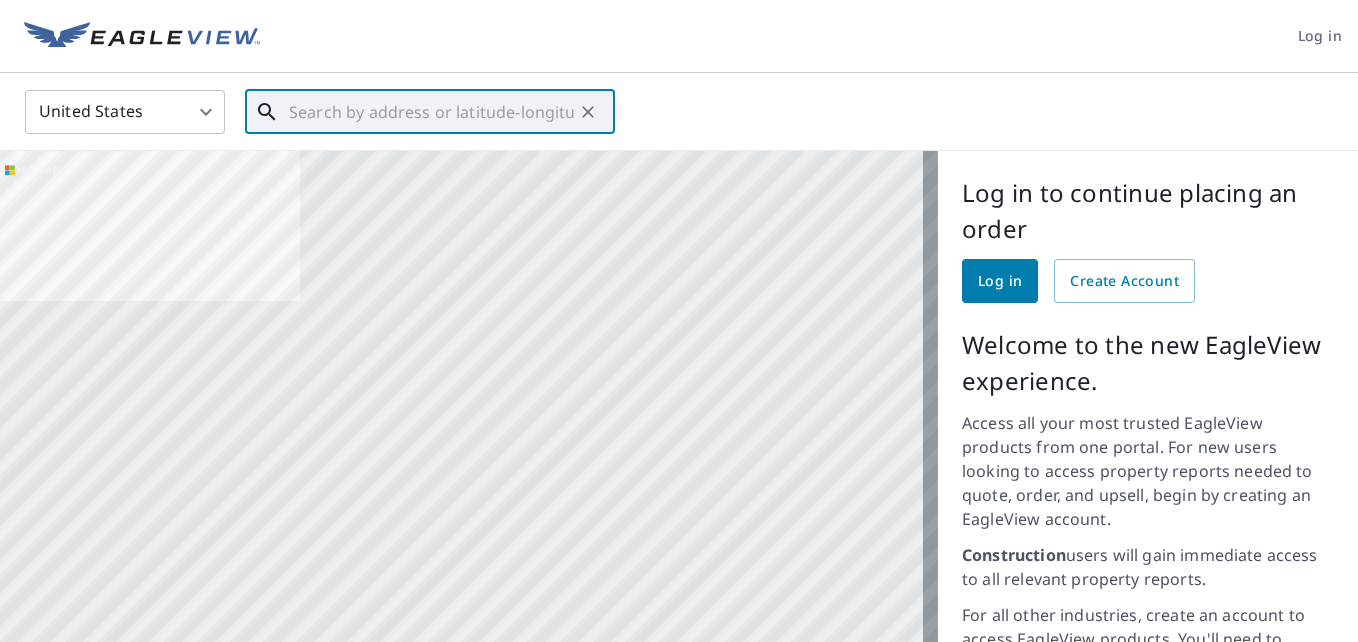 click at bounding box center [431, 112] 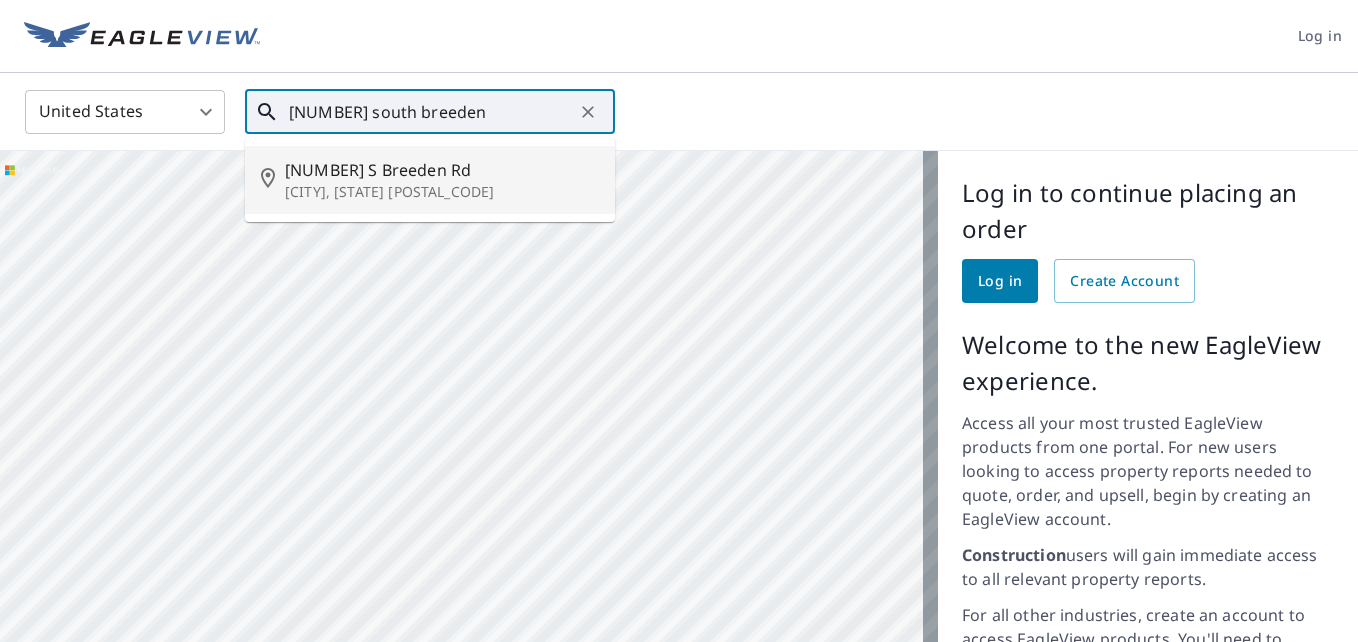 click on "Bloomington, IN 47403" at bounding box center (442, 192) 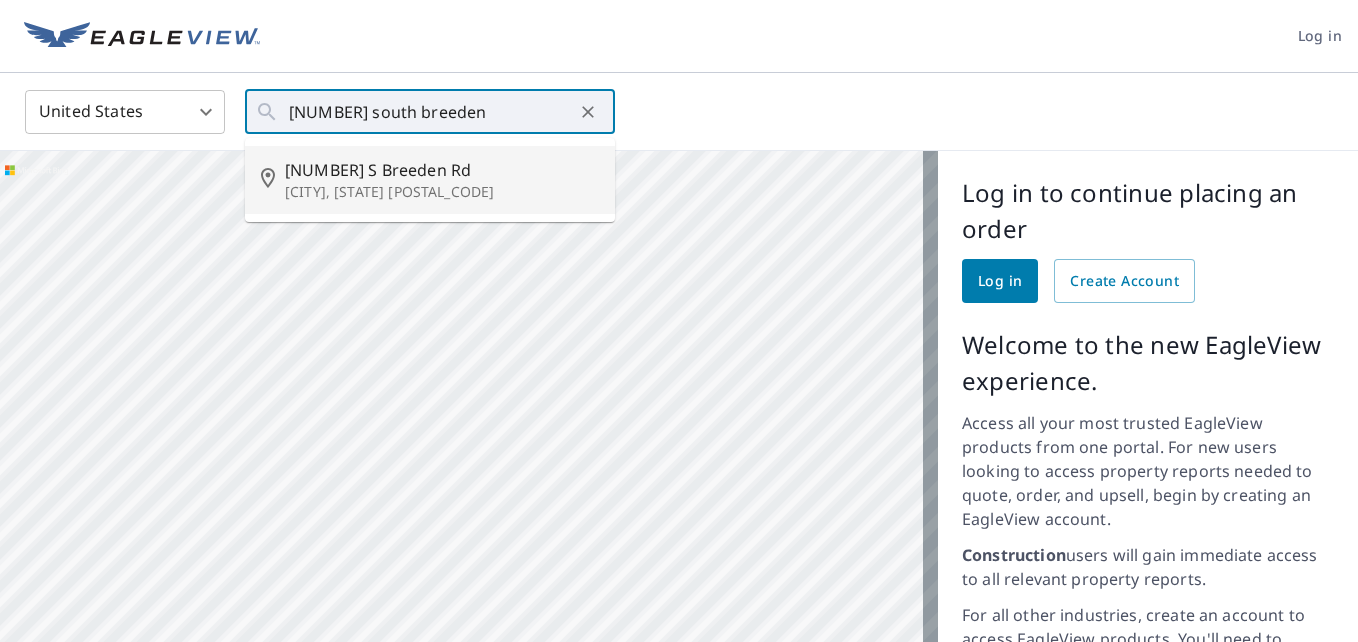 type on "8589 S Breeden Rd Bloomington, IN 47403" 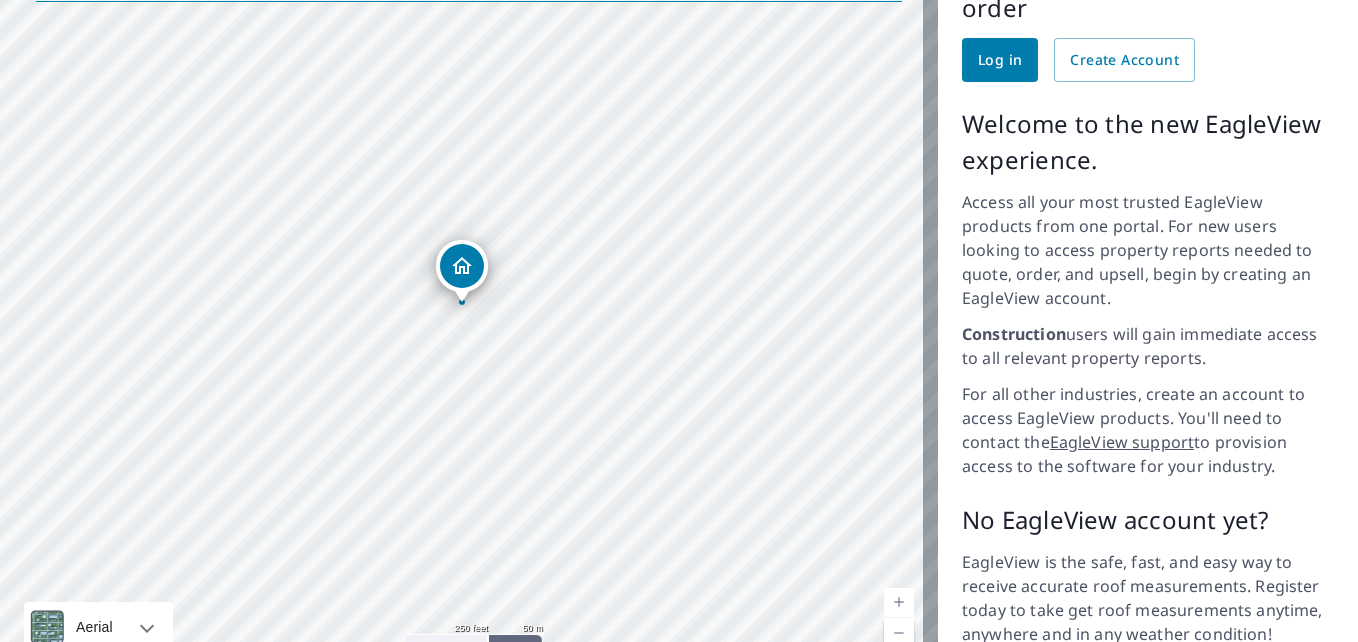 scroll, scrollTop: 234, scrollLeft: 0, axis: vertical 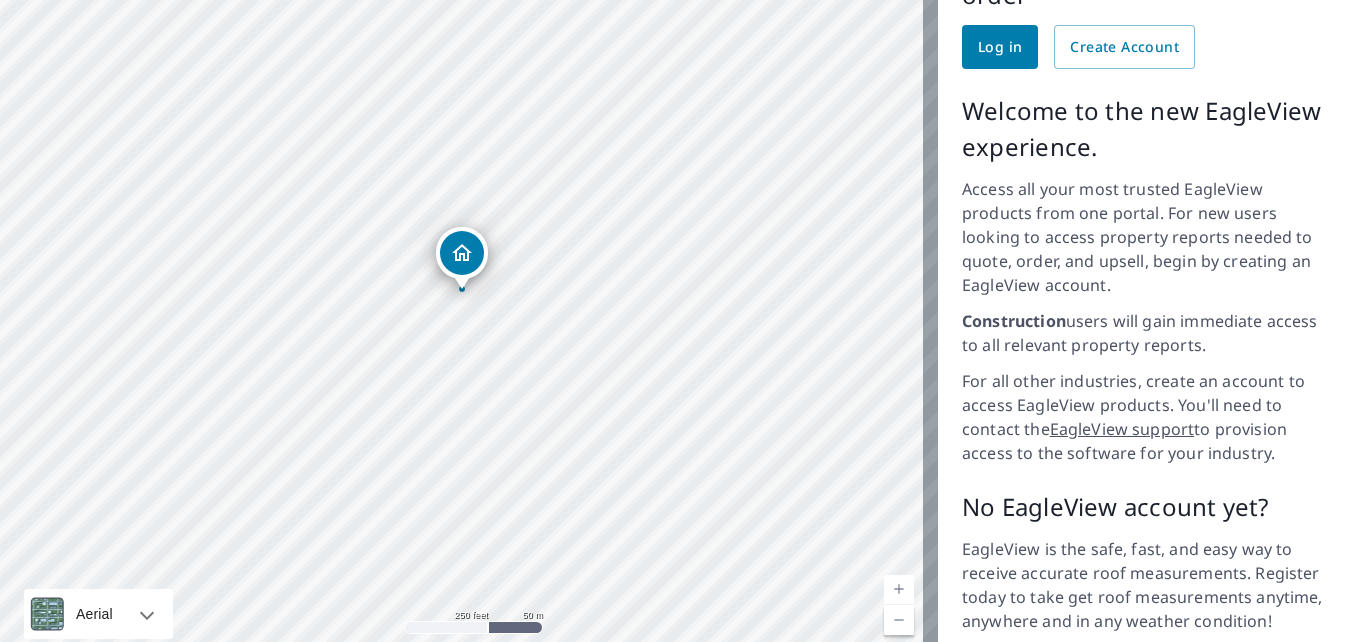 click at bounding box center (899, 590) 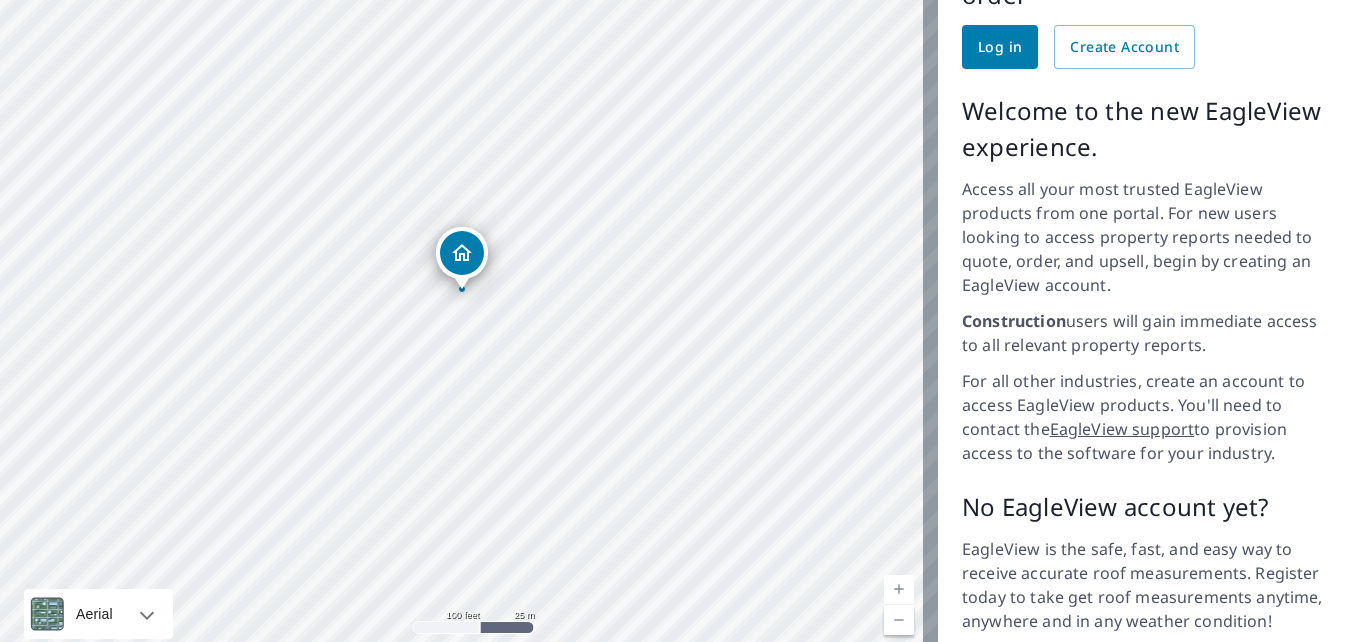 click at bounding box center (899, 590) 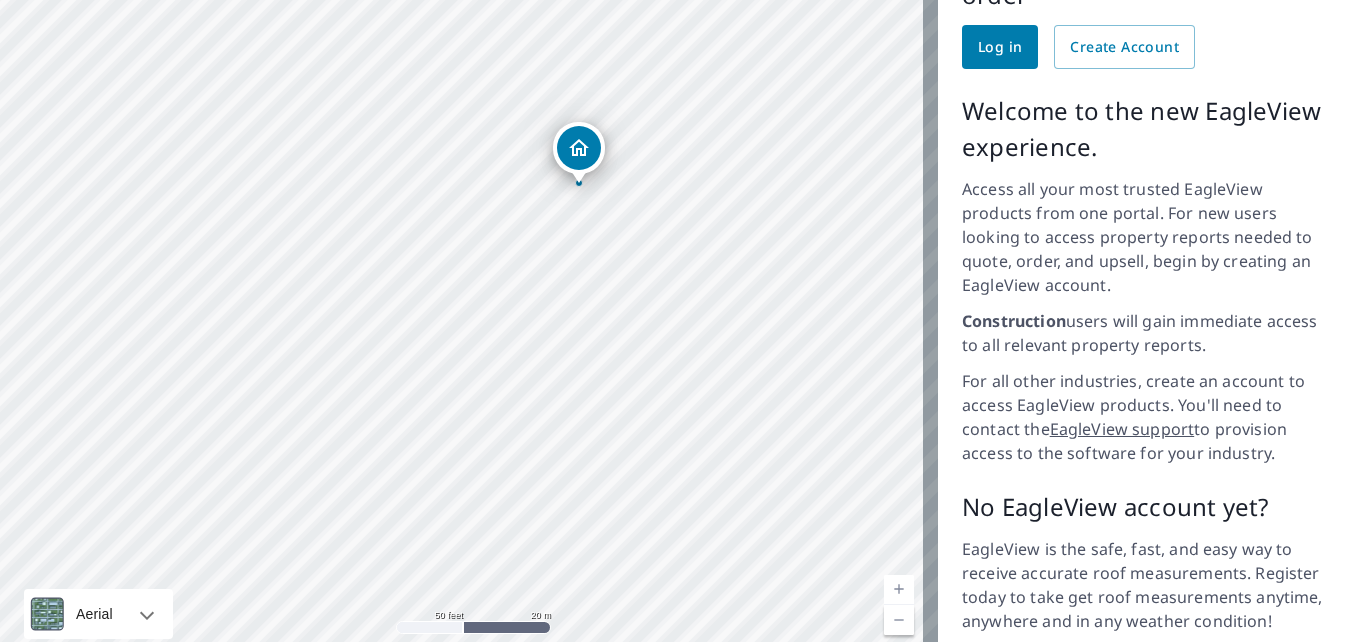 drag, startPoint x: 463, startPoint y: 263, endPoint x: 580, endPoint y: 154, distance: 159.90622 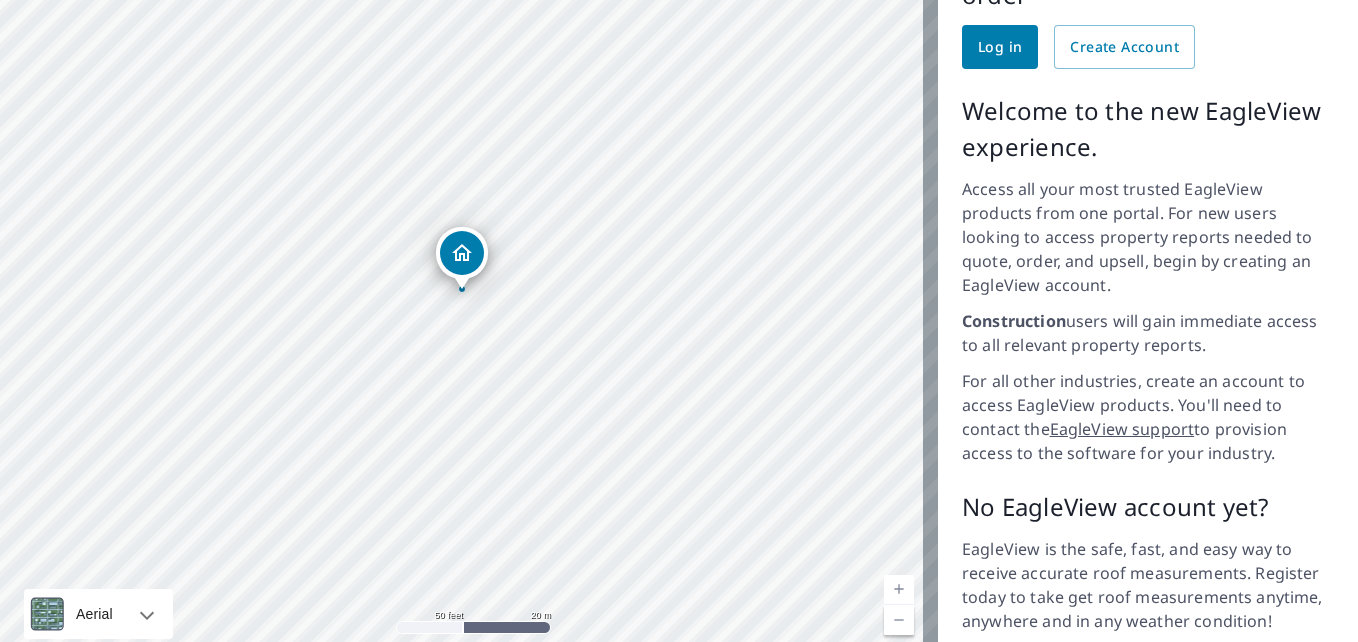 click on "Log in" at bounding box center [1000, 47] 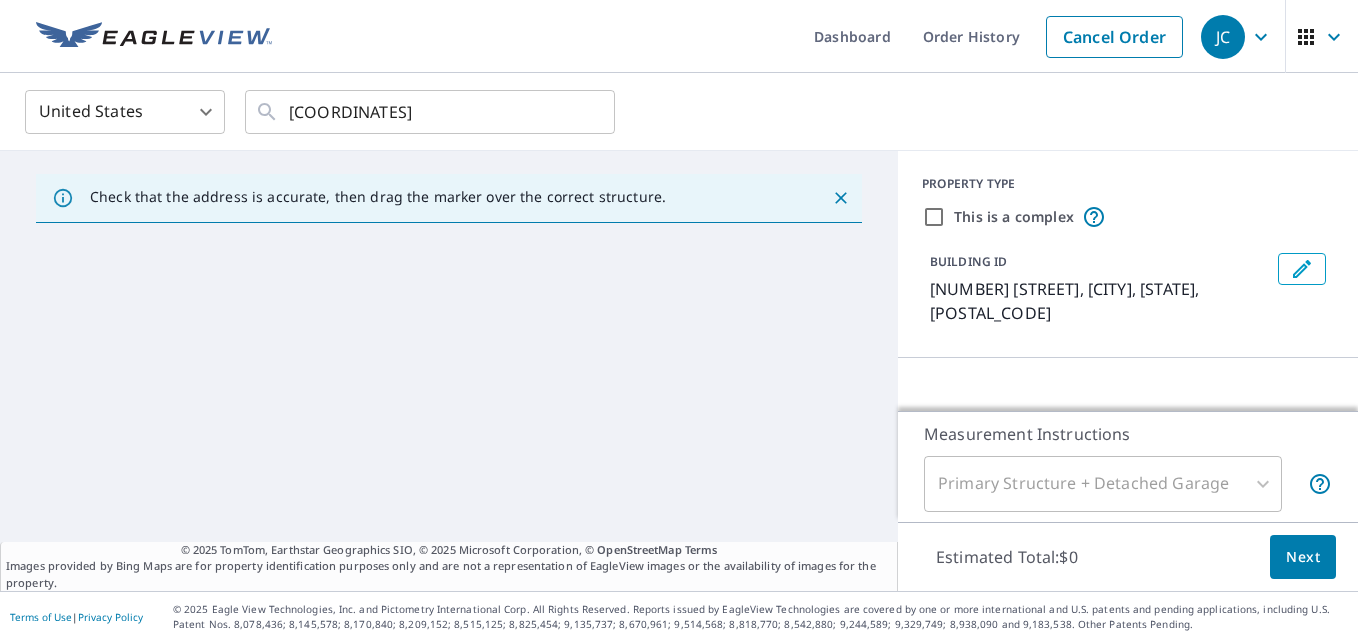scroll, scrollTop: 0, scrollLeft: 0, axis: both 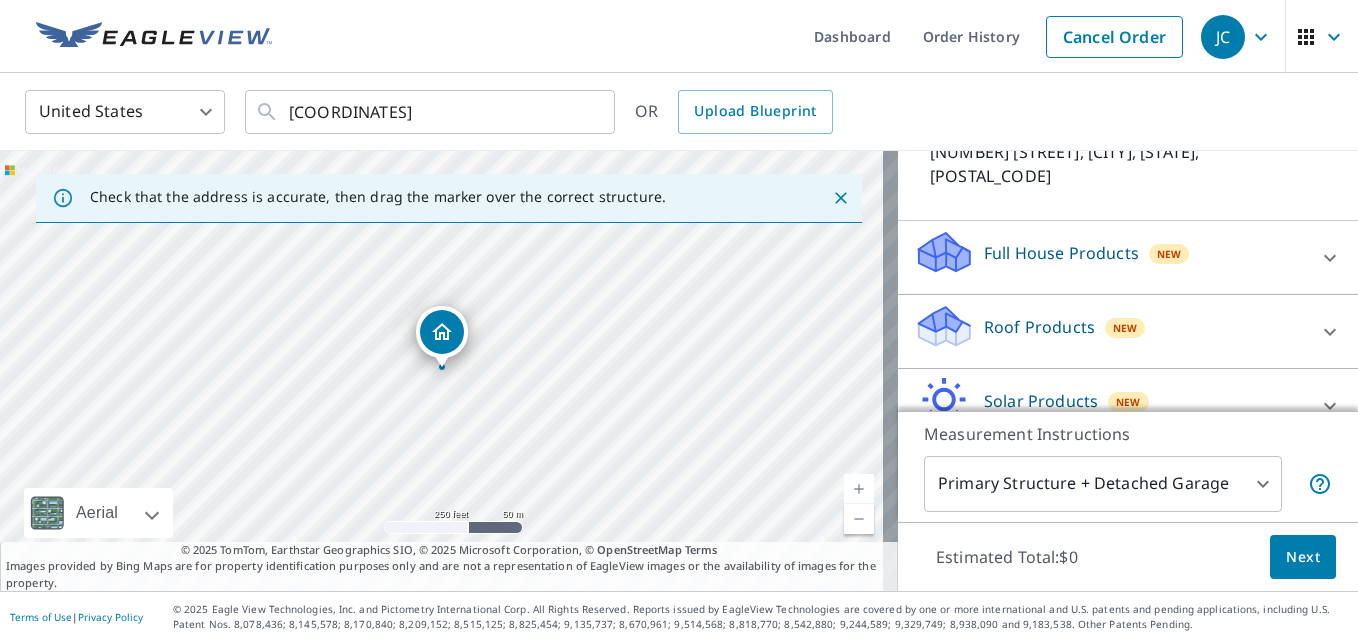 click on "Roof Products" at bounding box center [1039, 327] 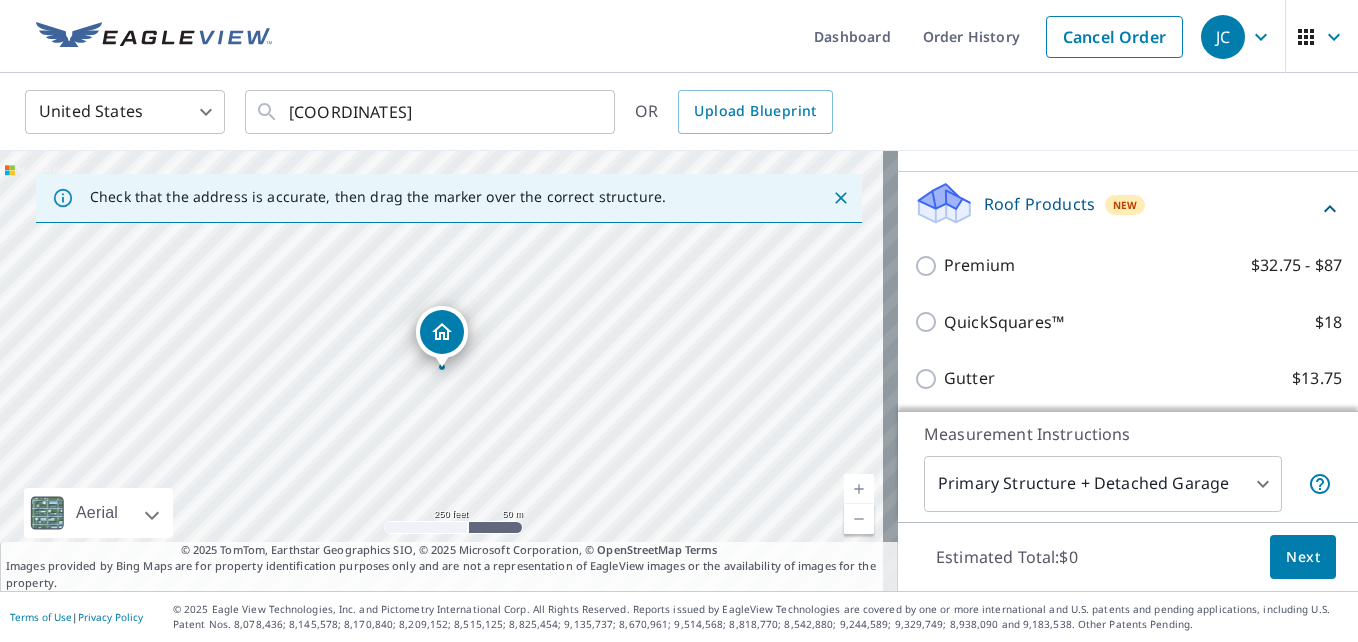 scroll, scrollTop: 263, scrollLeft: 0, axis: vertical 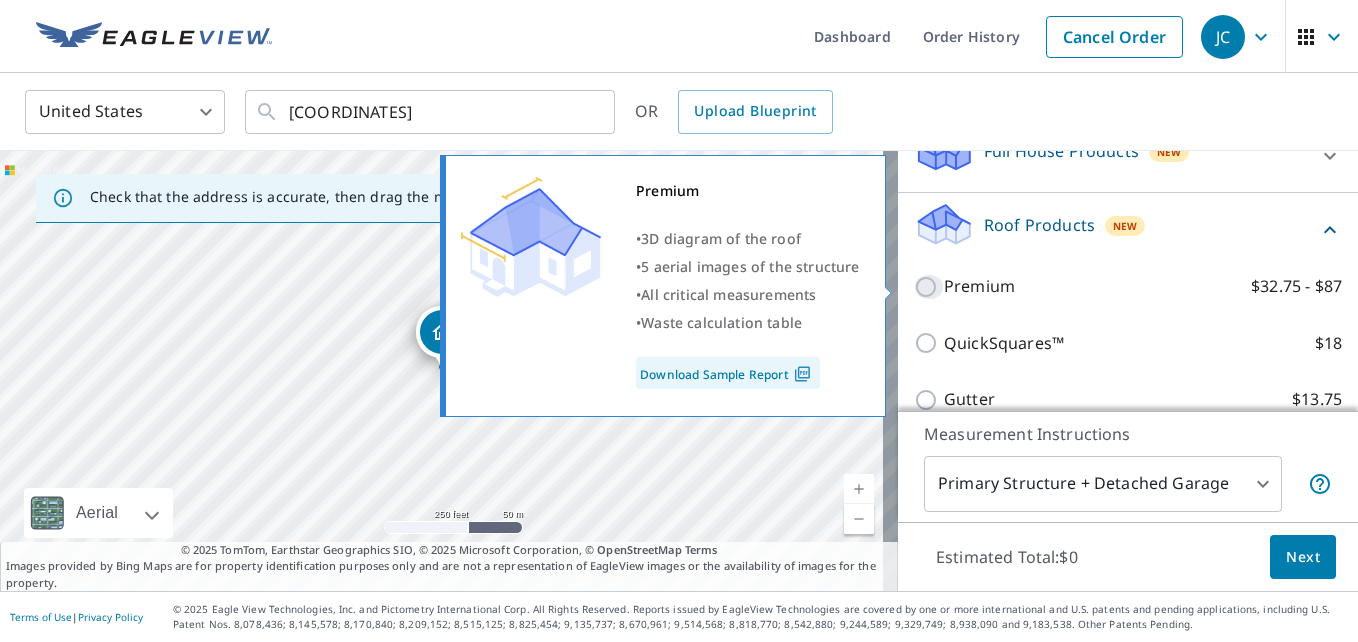 click on "Premium $32.75 - $87" at bounding box center [929, 287] 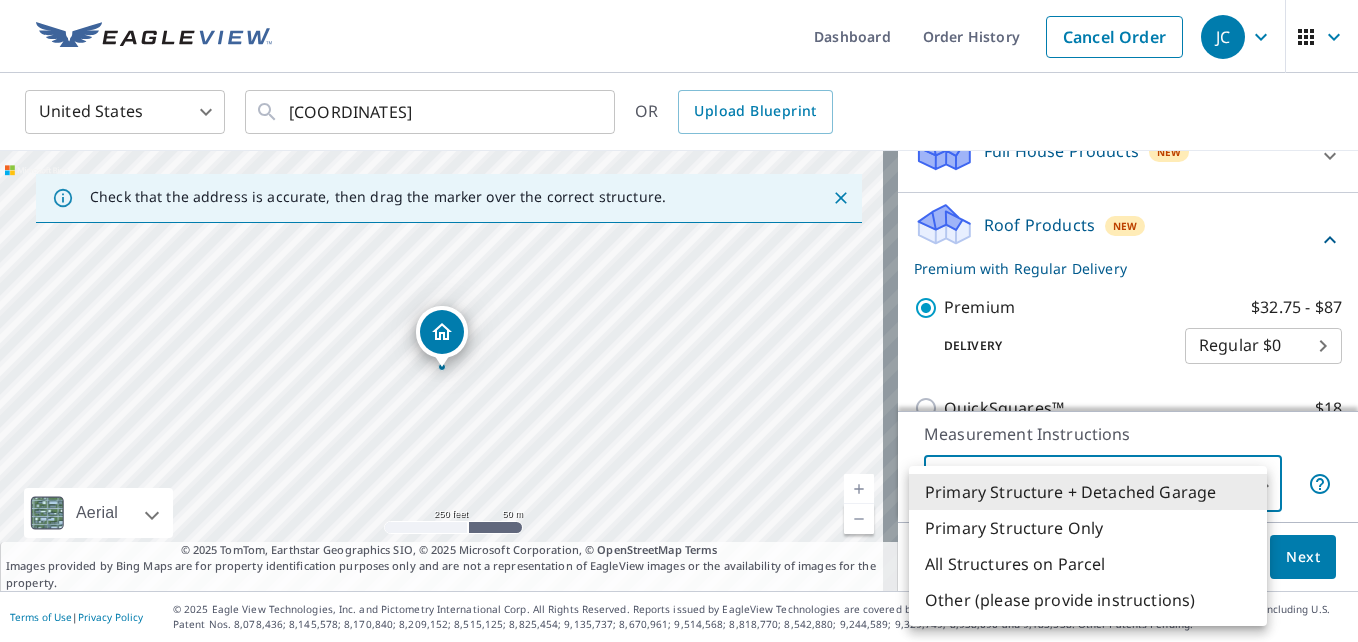 click on "JC JC
Dashboard Order History Cancel Order JC United States US ​ 39.033213,-86.661959 ​ OR Upload Blueprint Check that the address is accurate, then drag the marker over the correct structure. 8589 S Breeden Rd Bloomington, IN 47403 Aerial Road A standard road map Aerial A detailed look from above Labels Labels 250 feet 50 m © 2025 TomTom, © Vexcel Imaging, © 2025 Microsoft Corporation,  © OpenStreetMap Terms © 2025 TomTom, Earthstar Geographics SIO, © 2025 Microsoft Corporation, ©   OpenStreetMap   Terms Images provided by Bing Maps are for property identification purposes only and are not a representation of EagleView images or the availability of images for the property. PROPERTY TYPE Residential Commercial Multi-Family This is a complex BUILDING ID 8589 S Breeden Rd, Bloomington, IN, 47403 Full House Products New Full House™ $105 Roof Products New Premium with Regular Delivery Premium $32.75 - $87 Delivery Regular $0 8 ​ QuickSquares™ $18 Gutter $13.75 Bid Perfect™ $18 New $63.25" at bounding box center [679, 321] 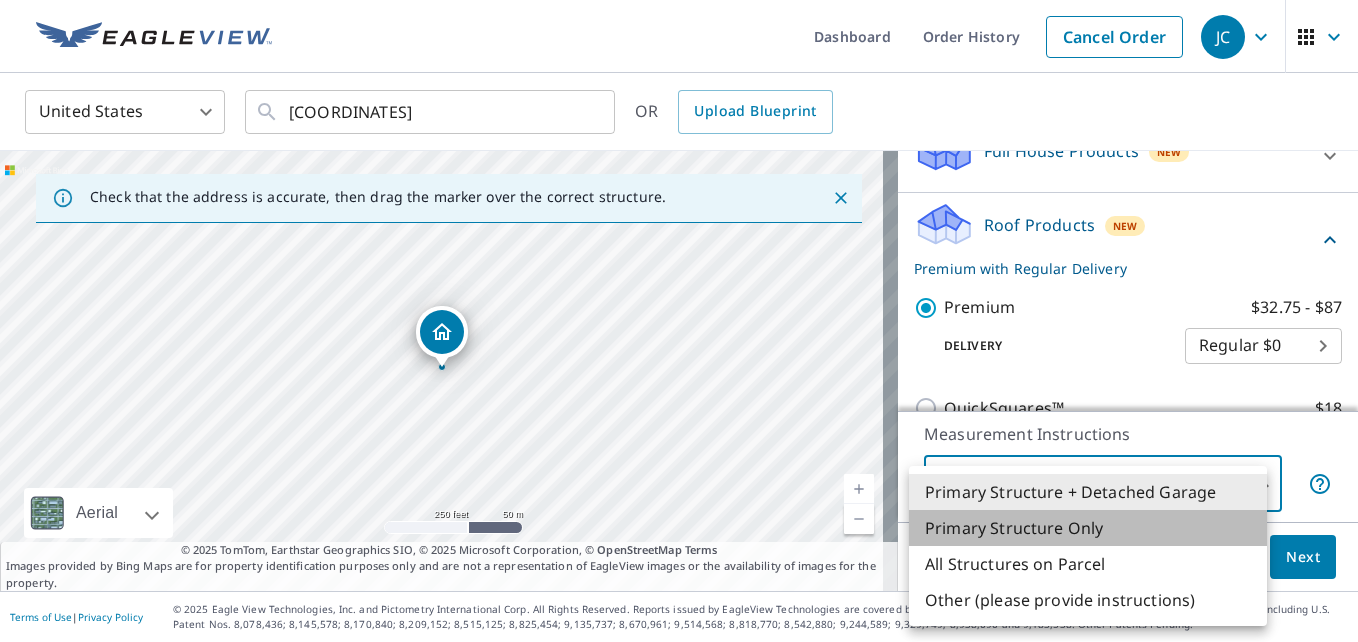 click on "Primary Structure Only" at bounding box center (1088, 528) 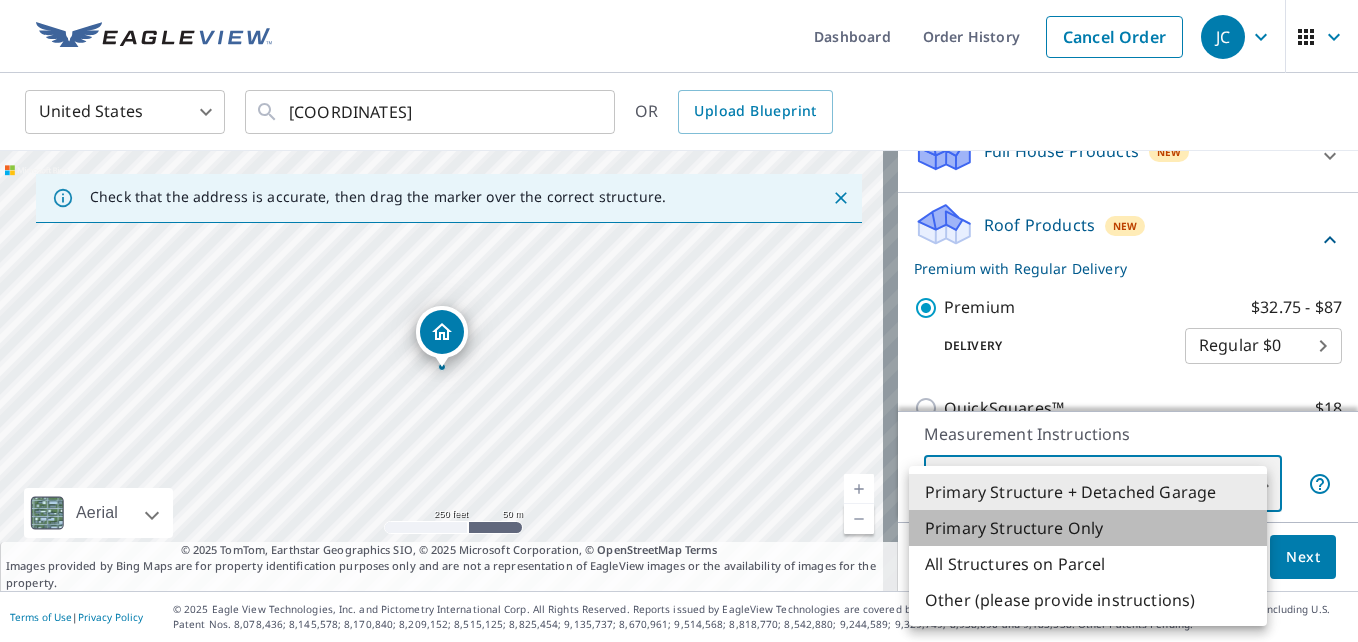 type on "2" 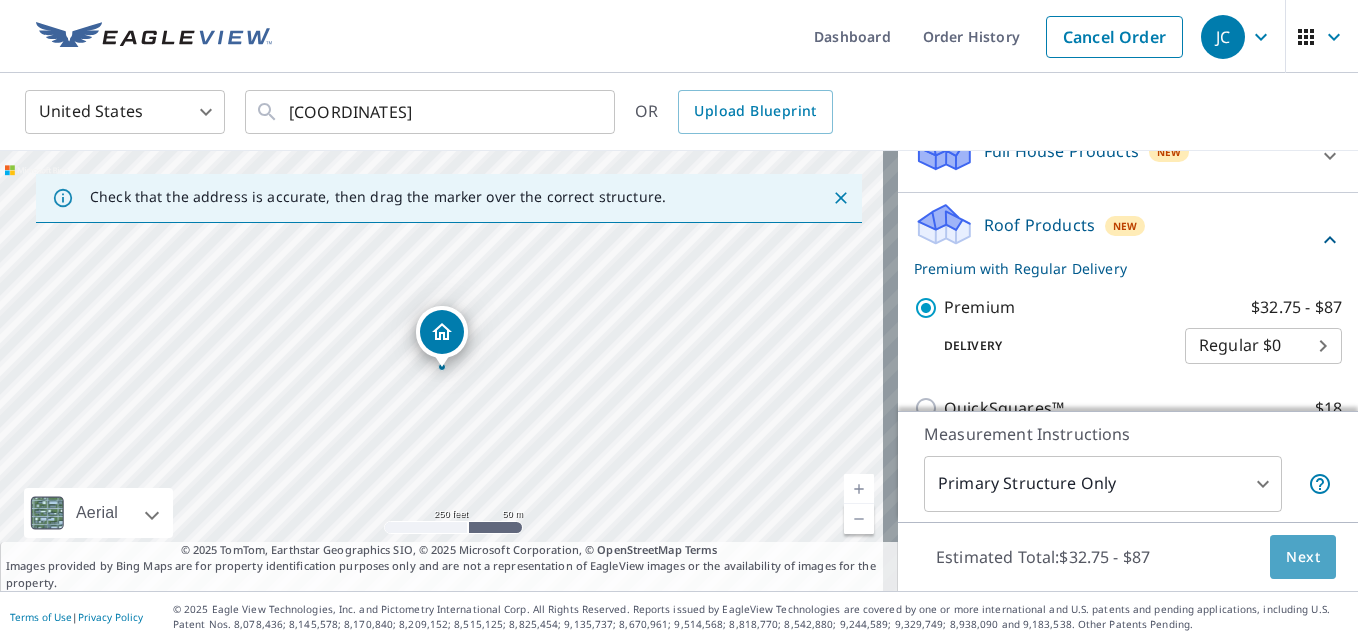 click on "Next" at bounding box center (1303, 557) 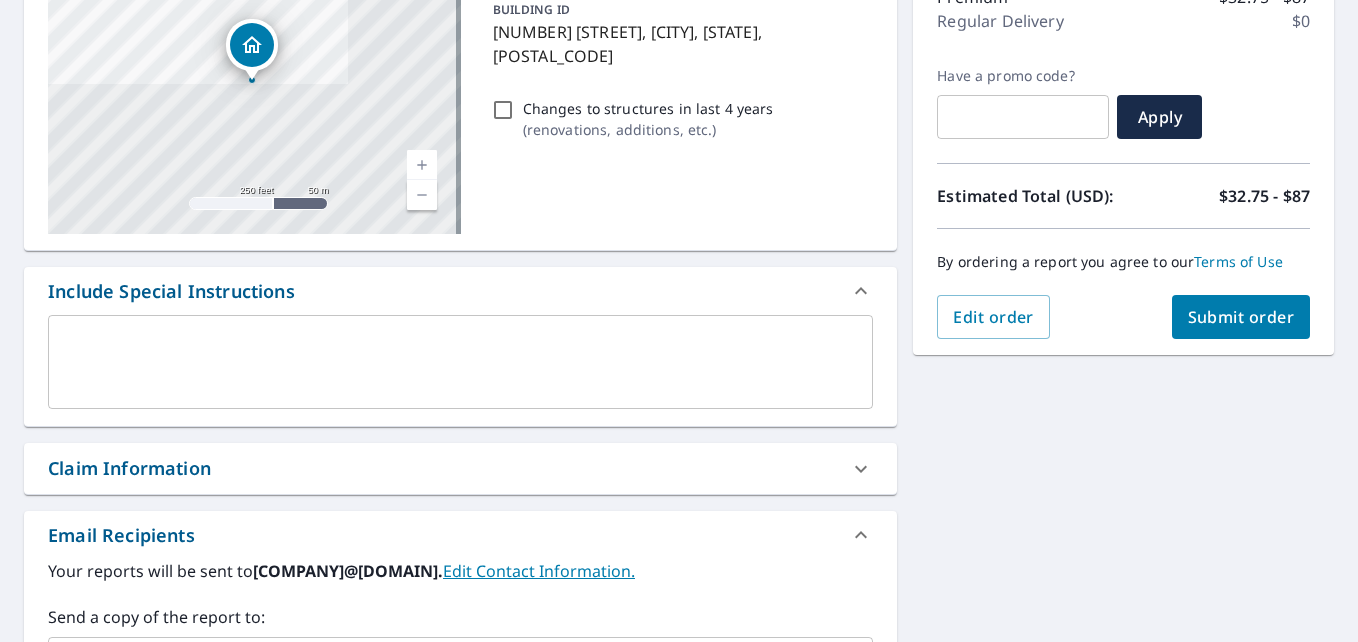 scroll, scrollTop: 369, scrollLeft: 0, axis: vertical 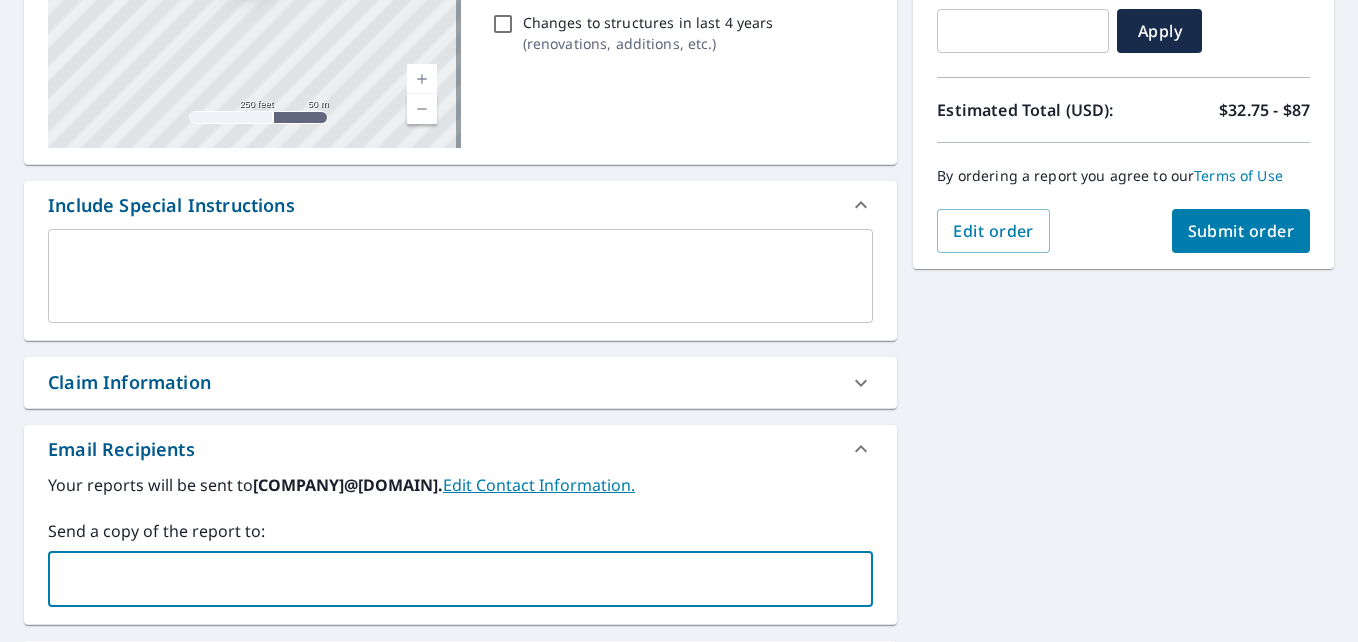 click at bounding box center (445, 579) 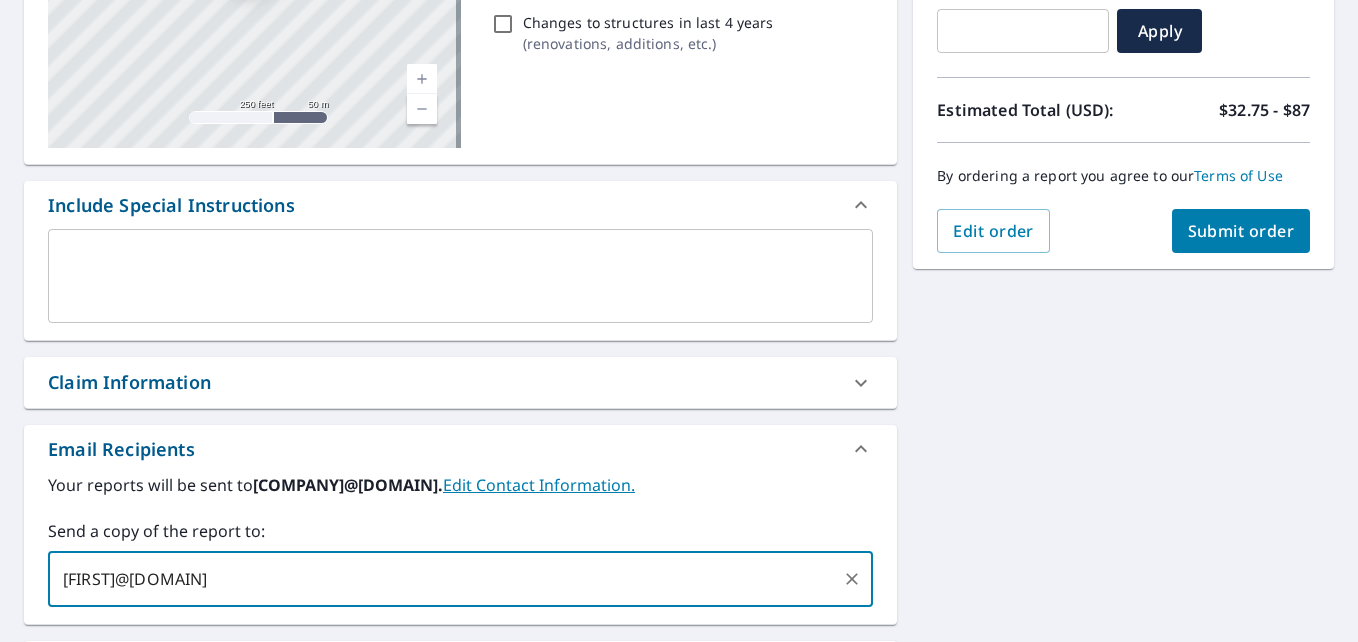 type on "[USERNAME]@[DOMAIN].com" 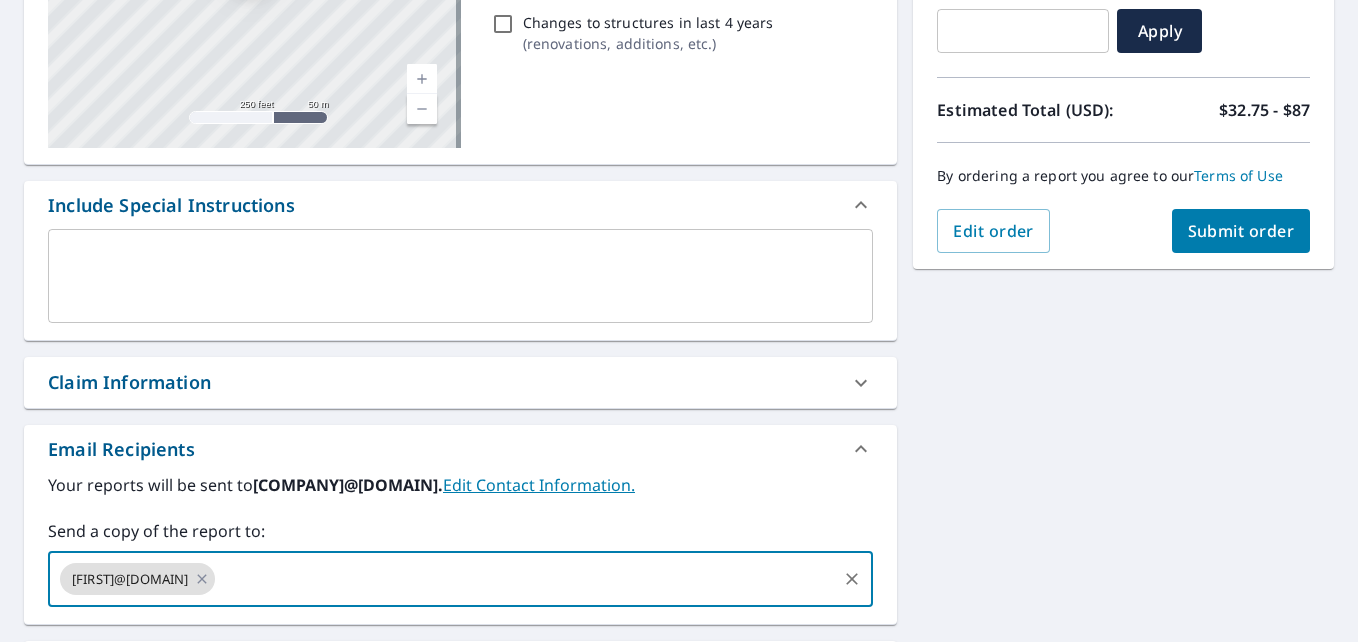 click on "Submit order" at bounding box center (1241, 231) 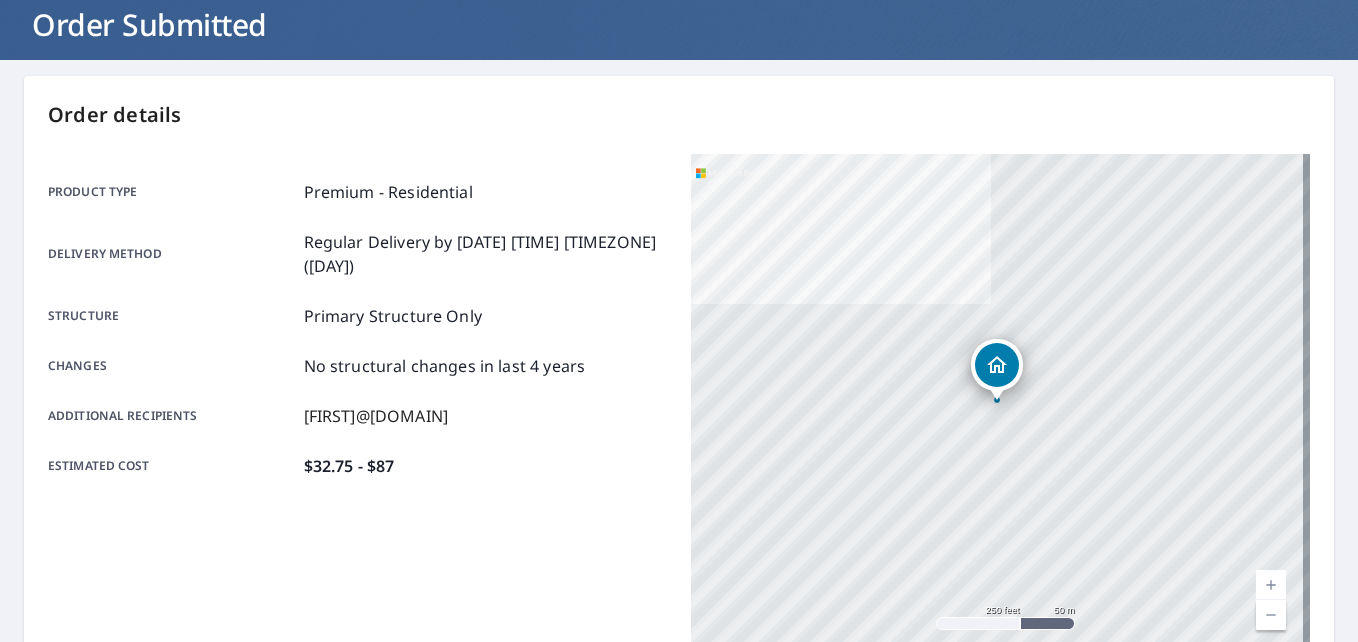 scroll, scrollTop: 0, scrollLeft: 0, axis: both 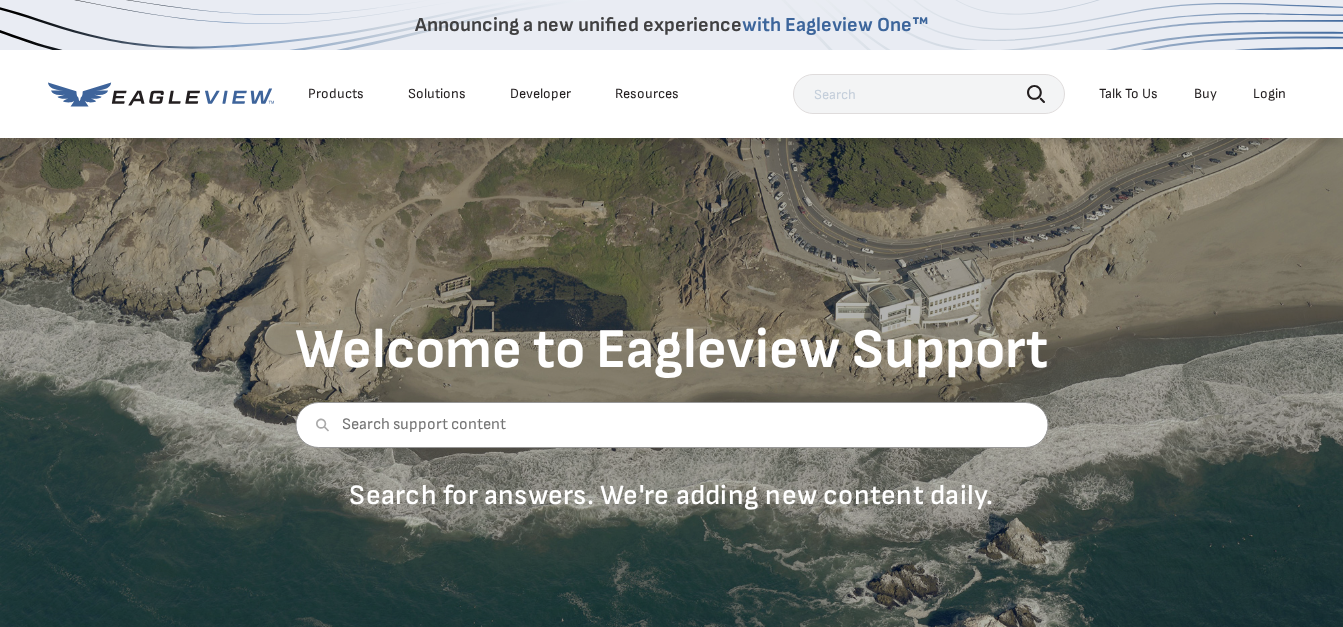 click on "Buy" at bounding box center [1205, 94] 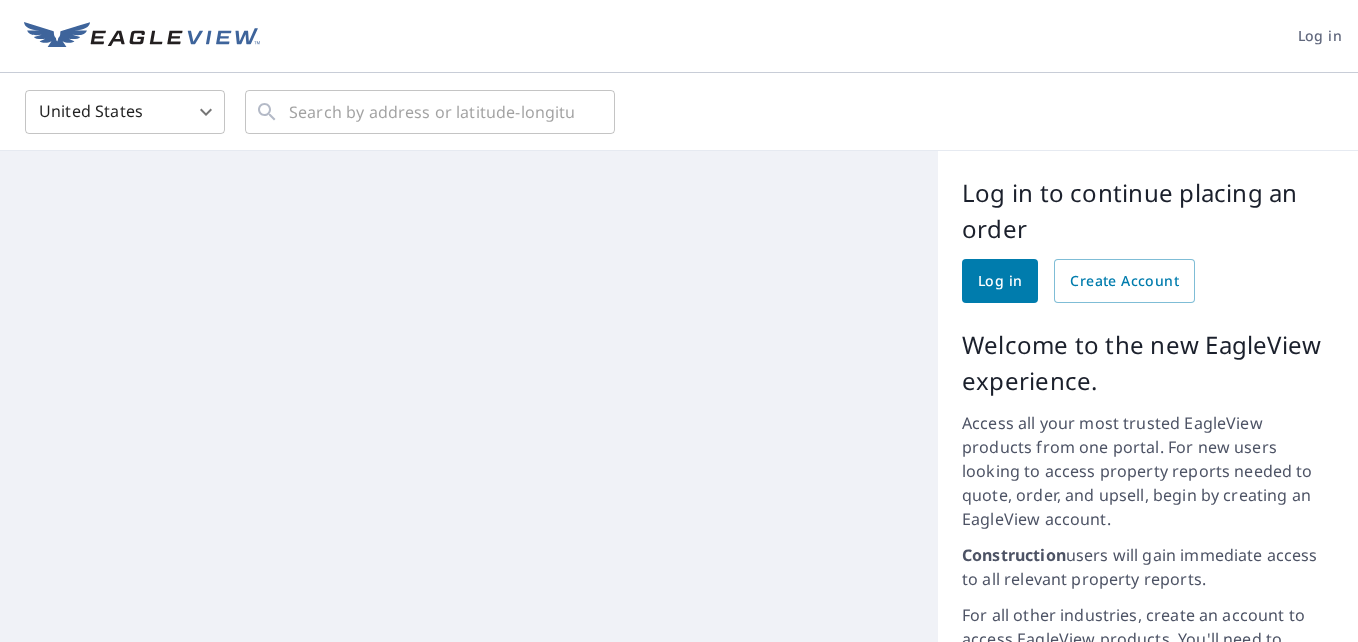 scroll, scrollTop: 0, scrollLeft: 0, axis: both 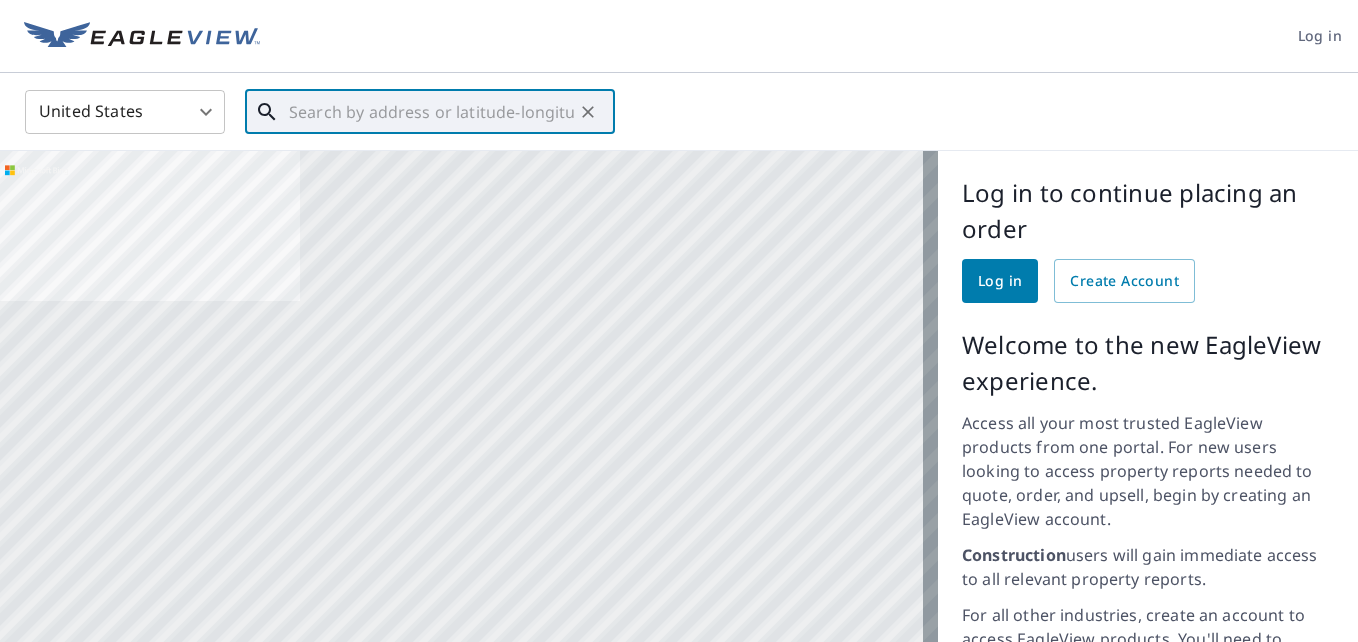click at bounding box center [431, 112] 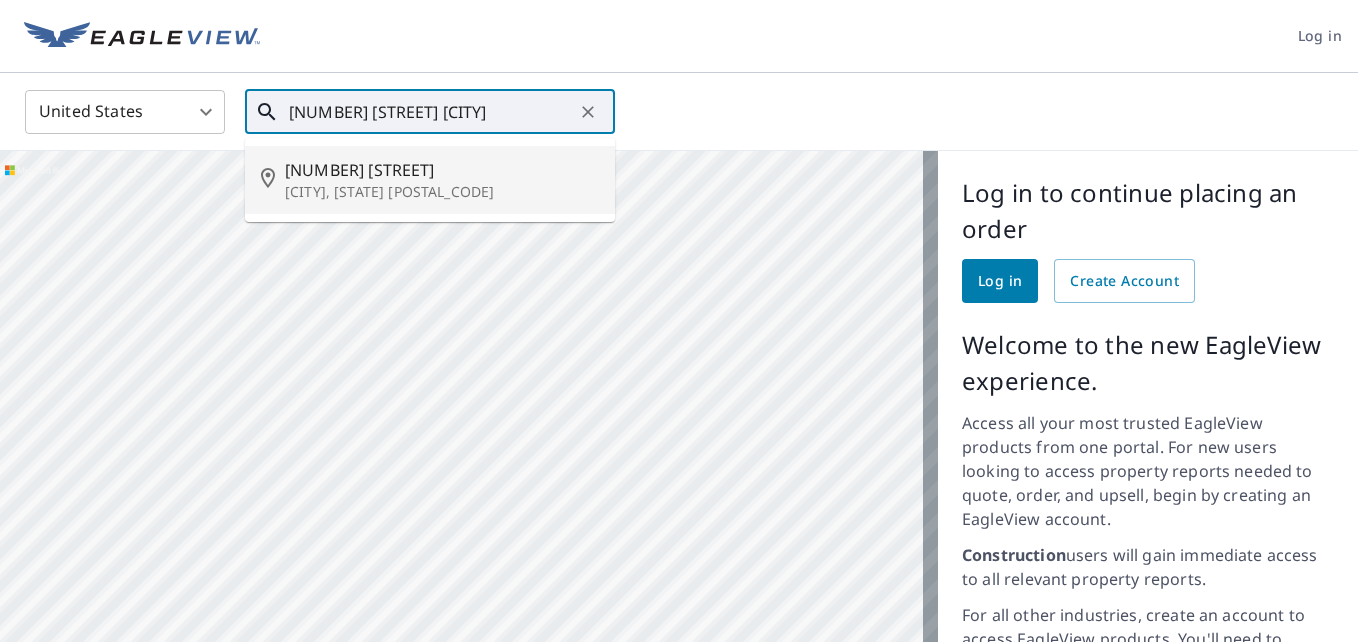 click on "[NUMBER] [STREET]" at bounding box center (442, 170) 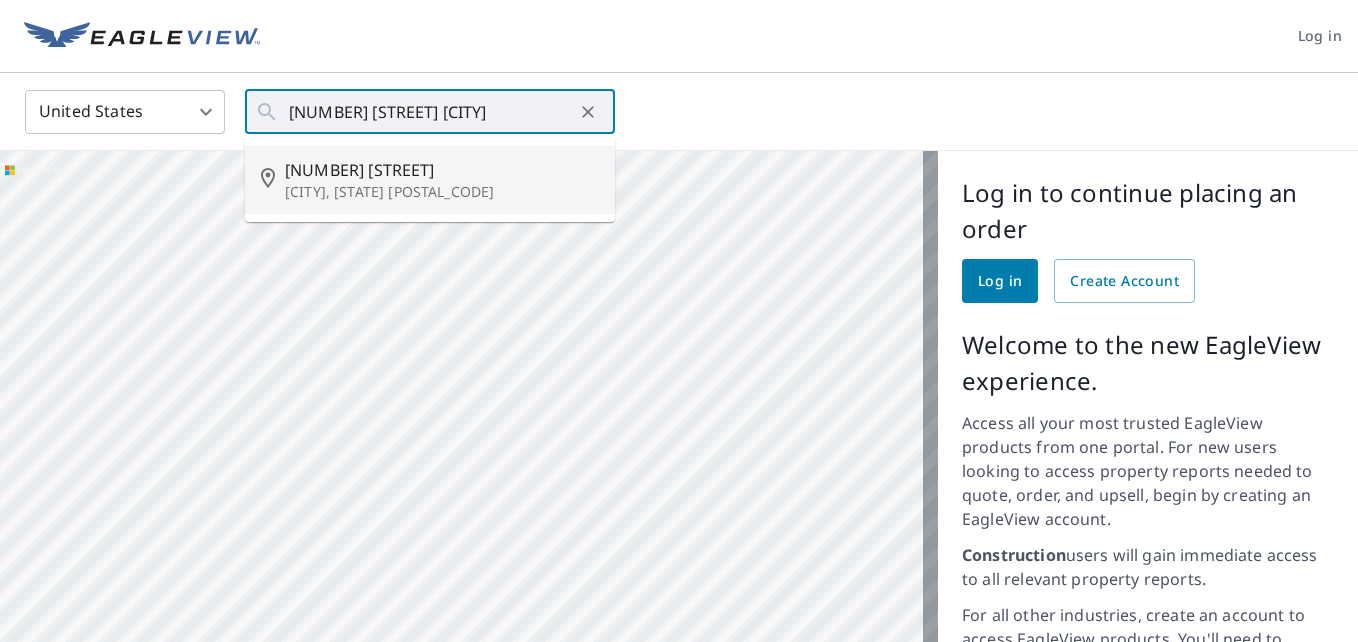 type on "[NUMBER] [STREET] [CITY], [STATE] [POSTAL_CODE]" 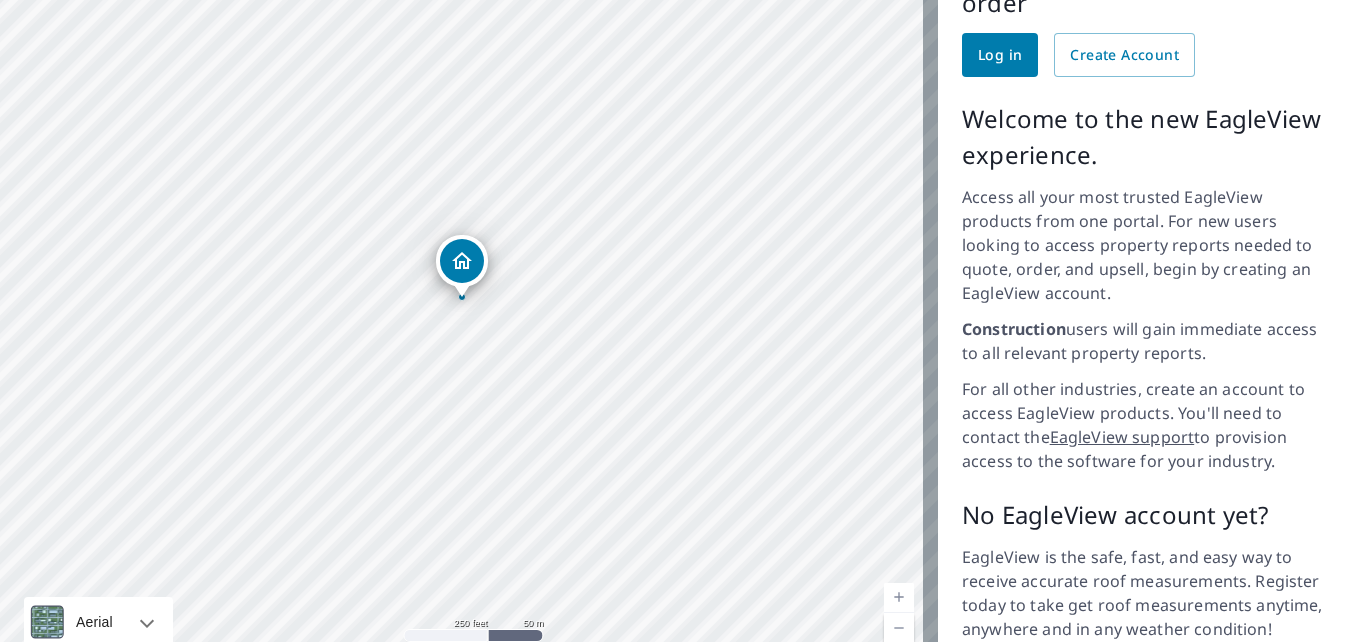 scroll, scrollTop: 228, scrollLeft: 0, axis: vertical 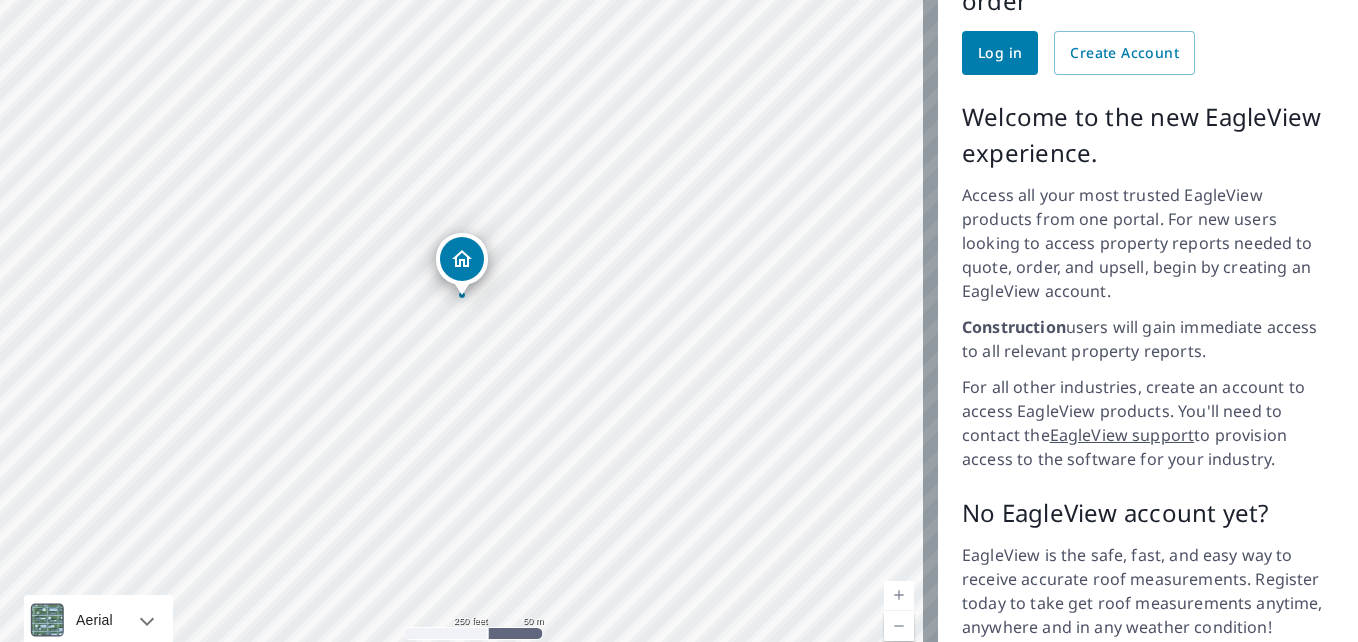 click at bounding box center [899, 596] 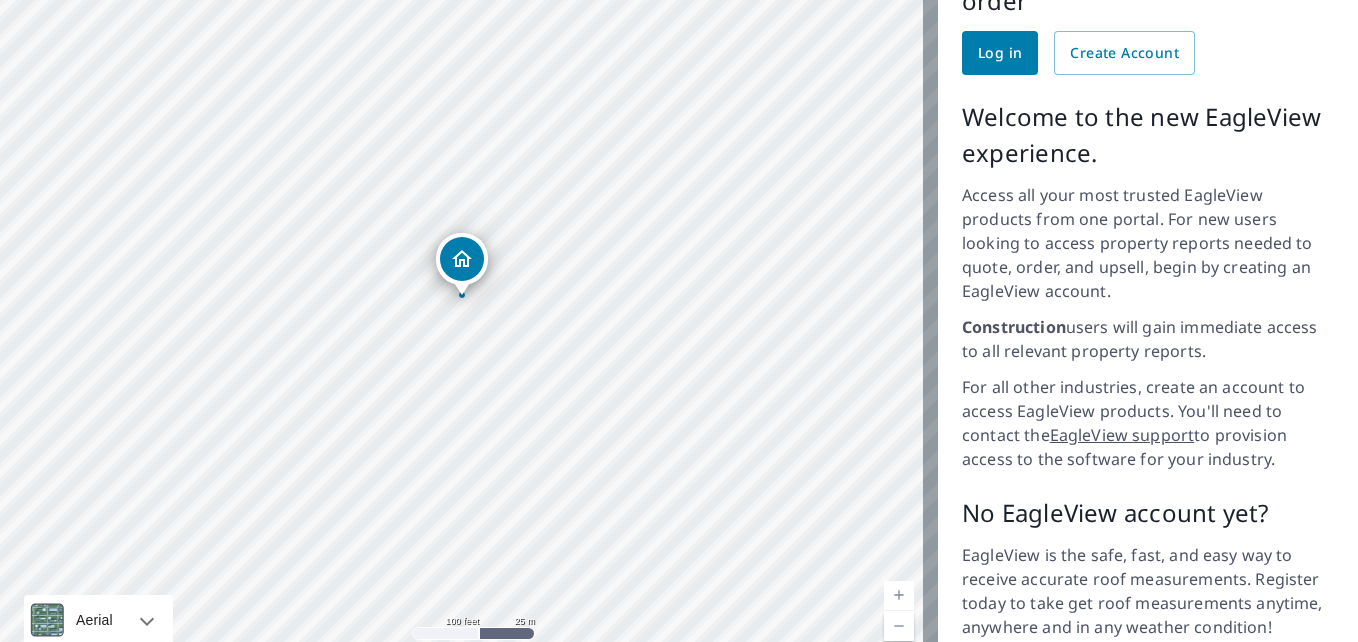click at bounding box center [899, 596] 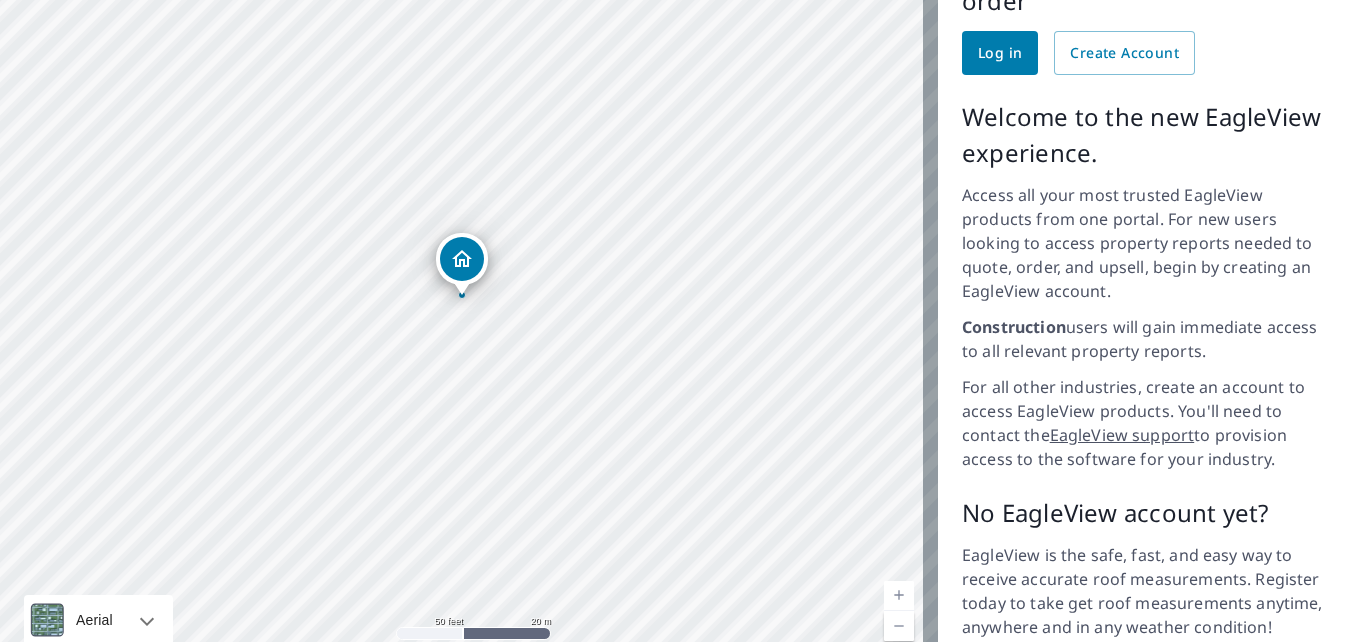 click on "Log in" at bounding box center [1000, 53] 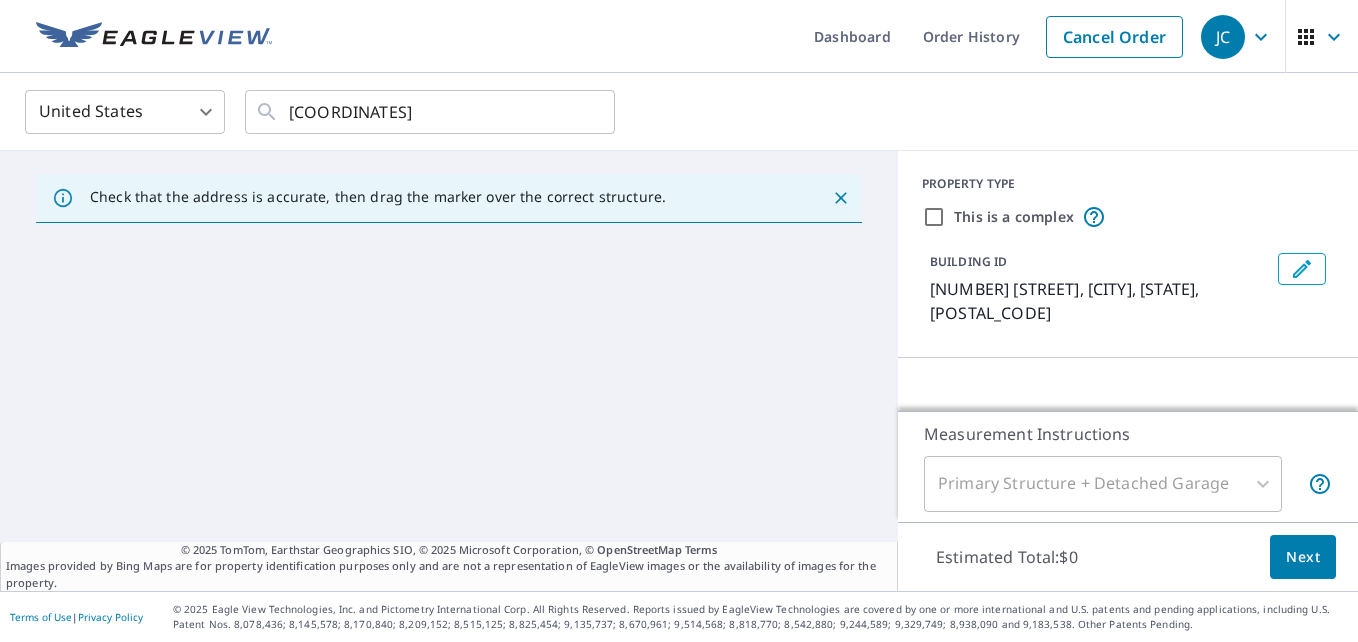 scroll, scrollTop: 0, scrollLeft: 0, axis: both 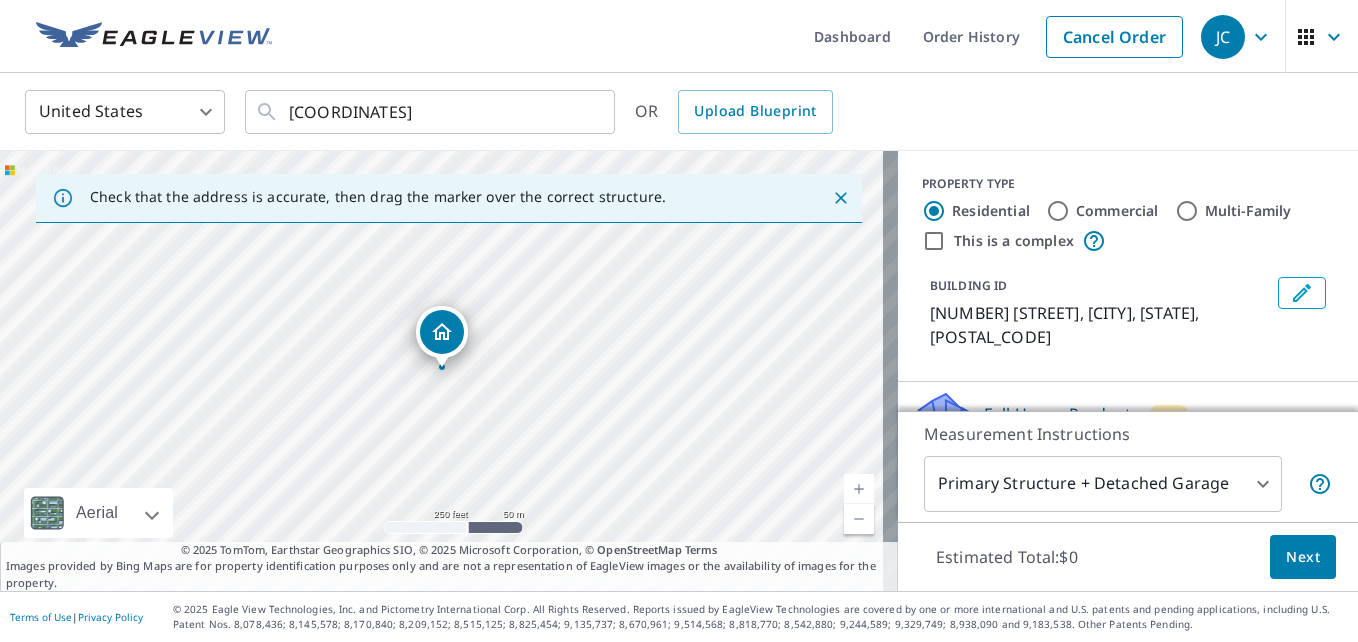 click 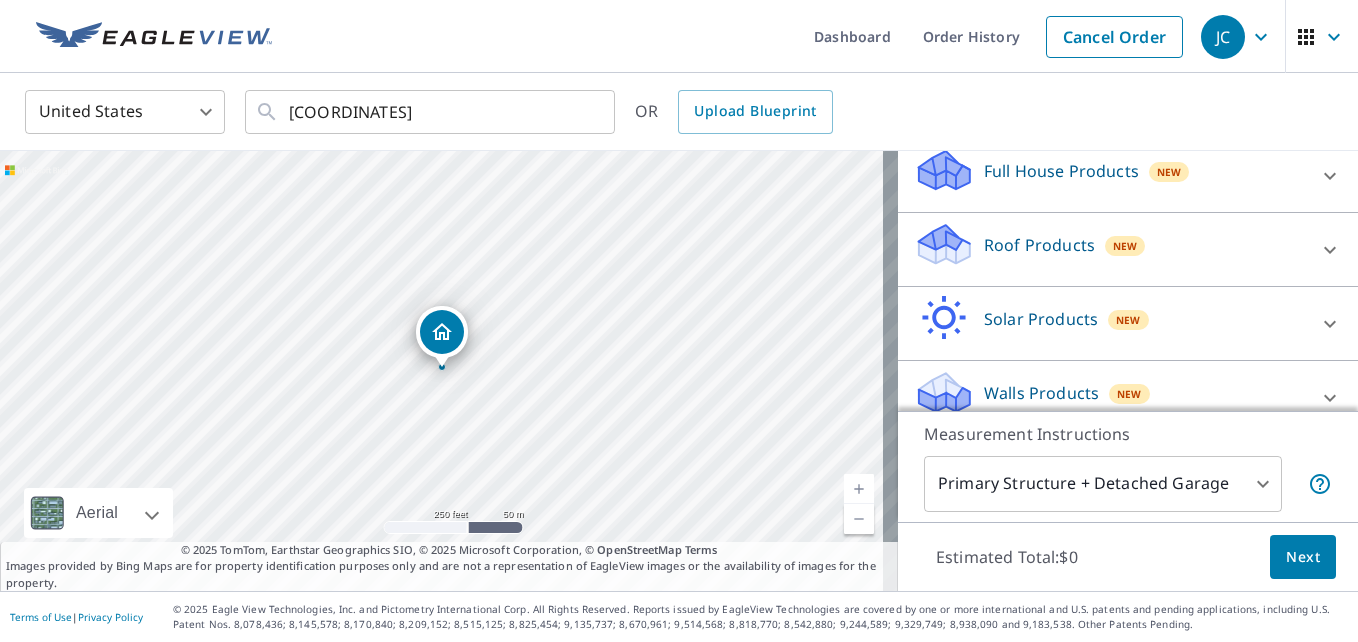 scroll, scrollTop: 182, scrollLeft: 0, axis: vertical 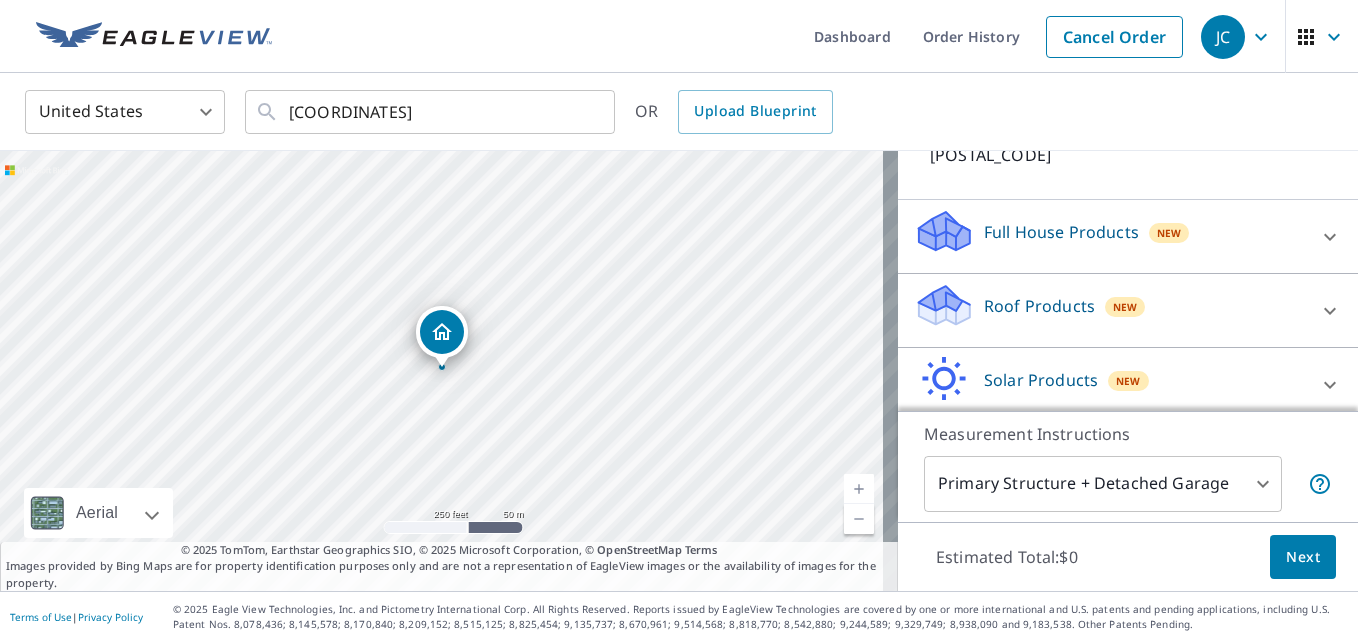 click on "Roof Products New Premium $32.75 - $87 QuickSquares™ $18 Gutter $13.75 Bid Perfect™ $18" at bounding box center [1128, 311] 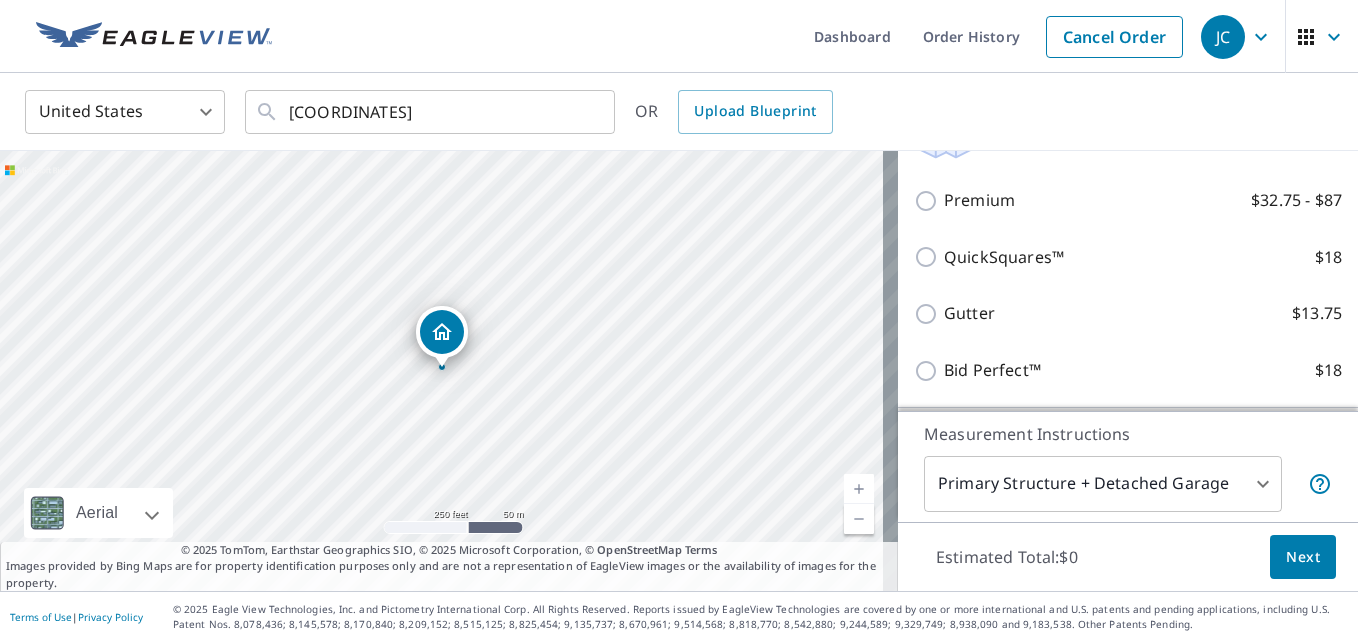 scroll, scrollTop: 379, scrollLeft: 0, axis: vertical 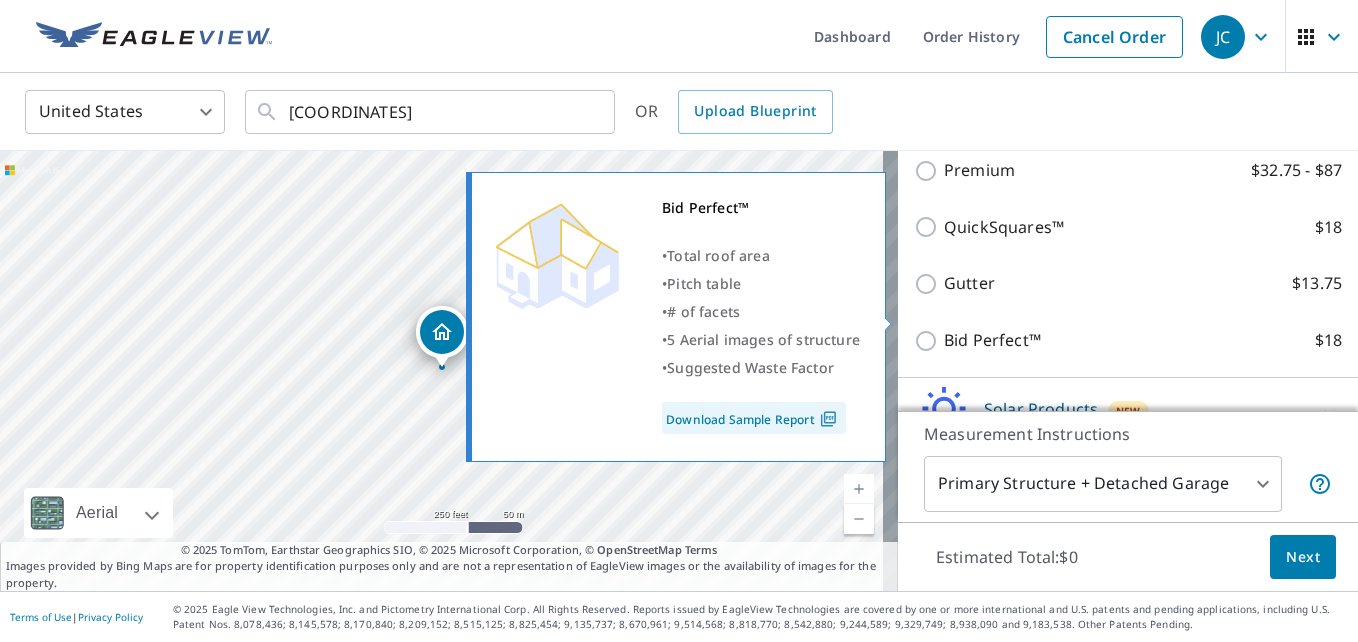click on "Bid Perfect™" at bounding box center [992, 340] 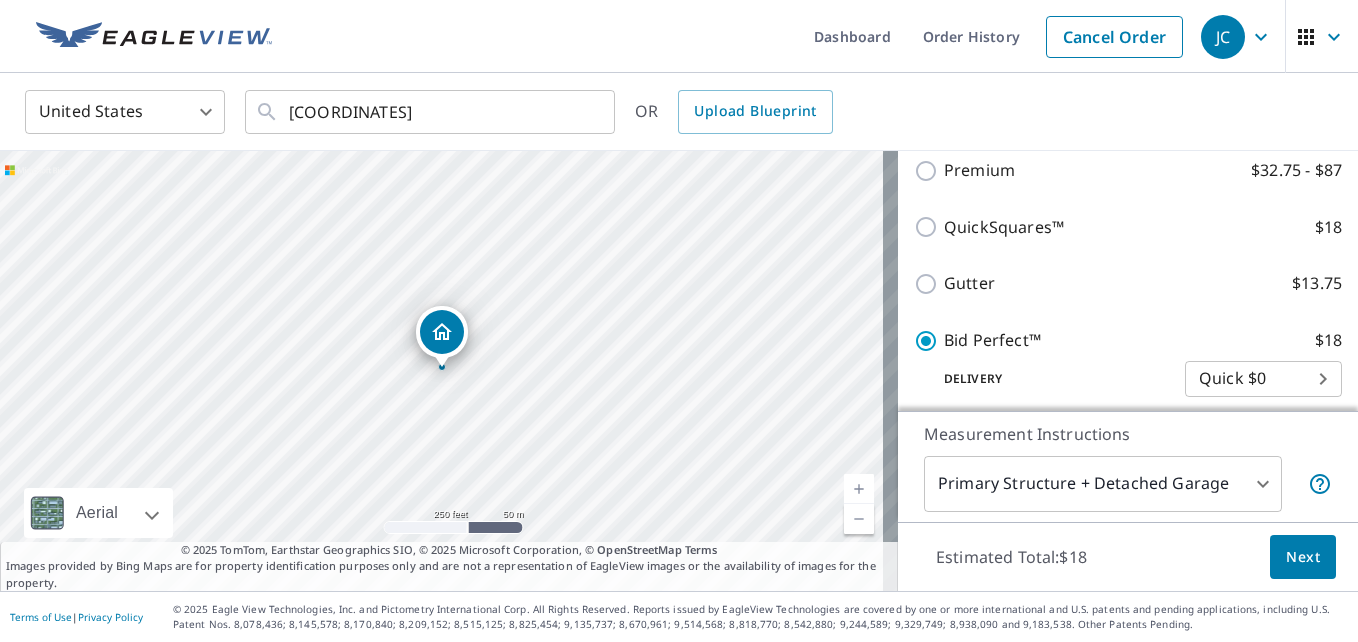 click at bounding box center [859, 489] 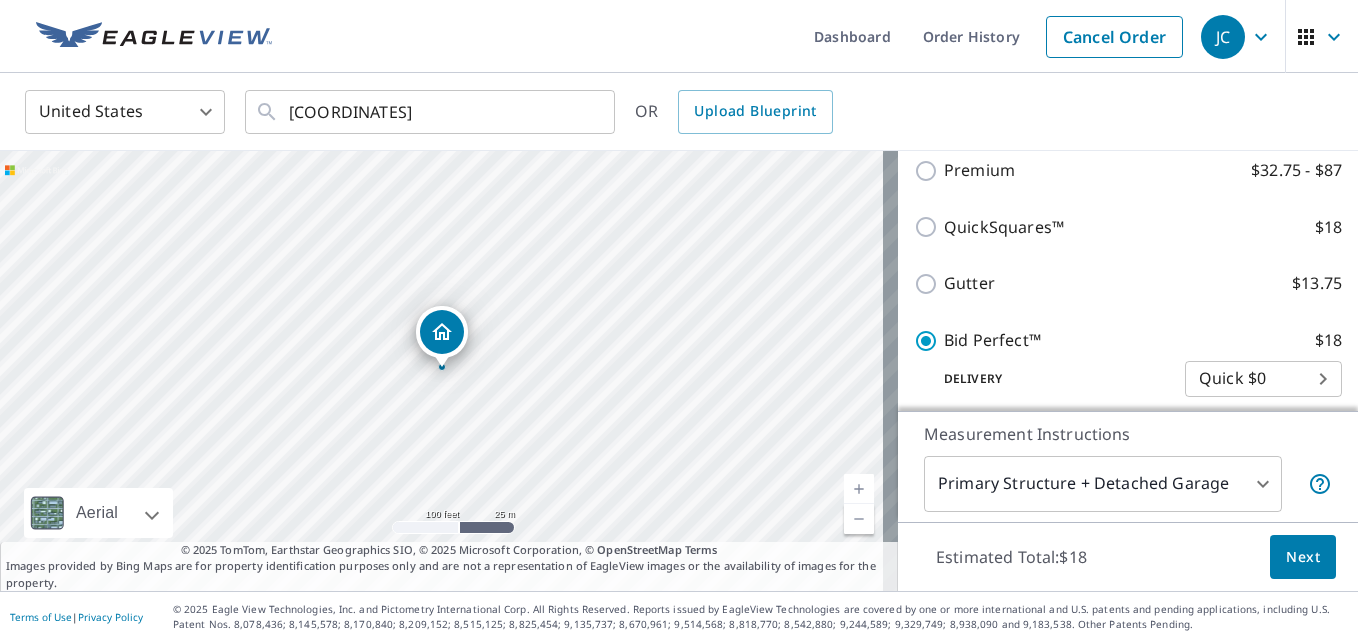 click at bounding box center [859, 489] 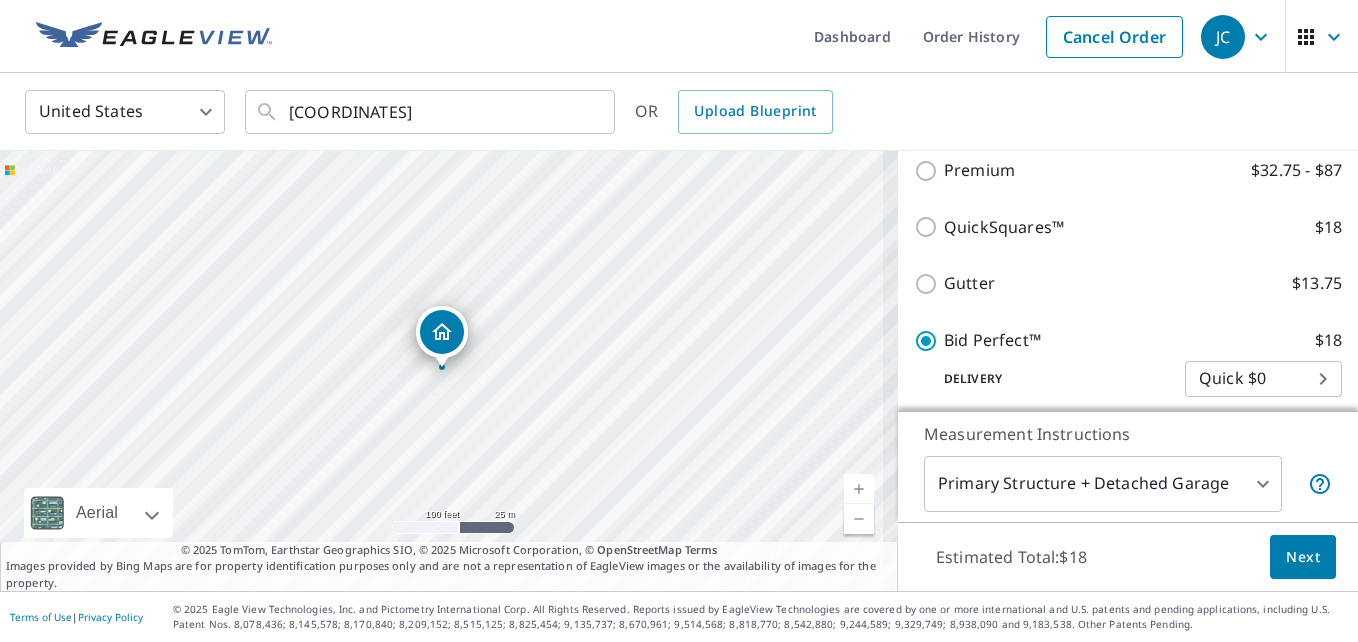 click at bounding box center (859, 489) 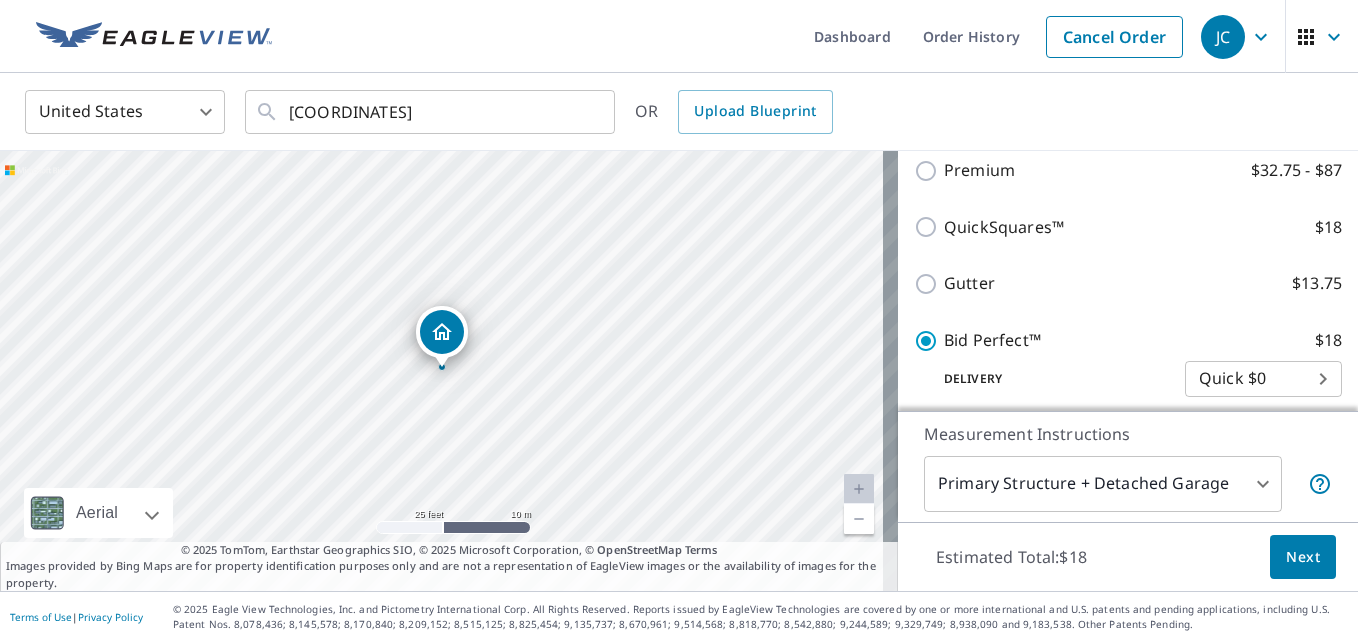 click at bounding box center [859, 489] 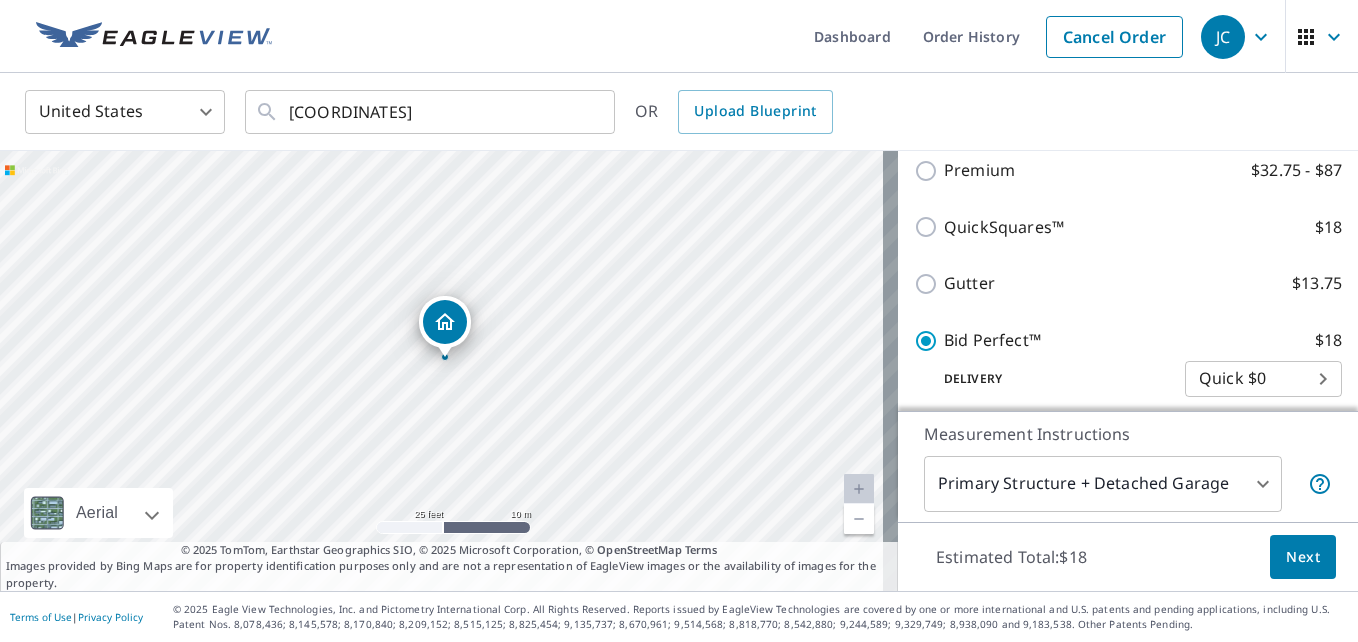 drag, startPoint x: 440, startPoint y: 330, endPoint x: 443, endPoint y: 320, distance: 10.440307 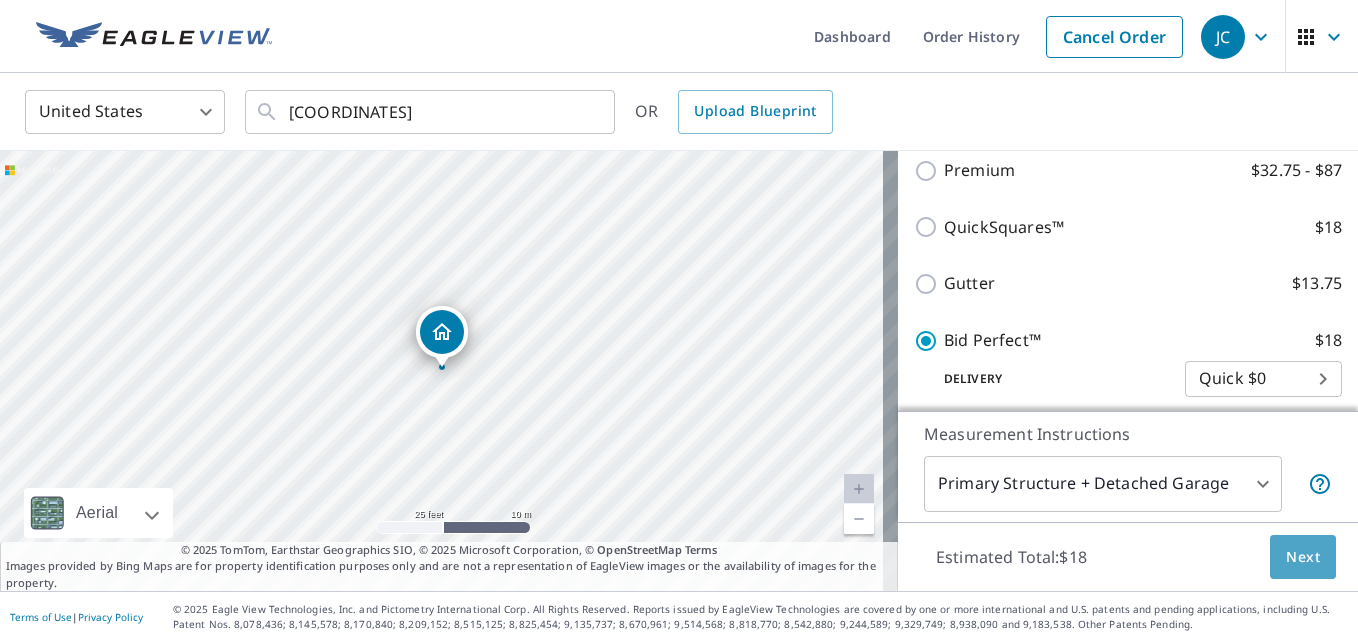 click on "Next" at bounding box center [1303, 557] 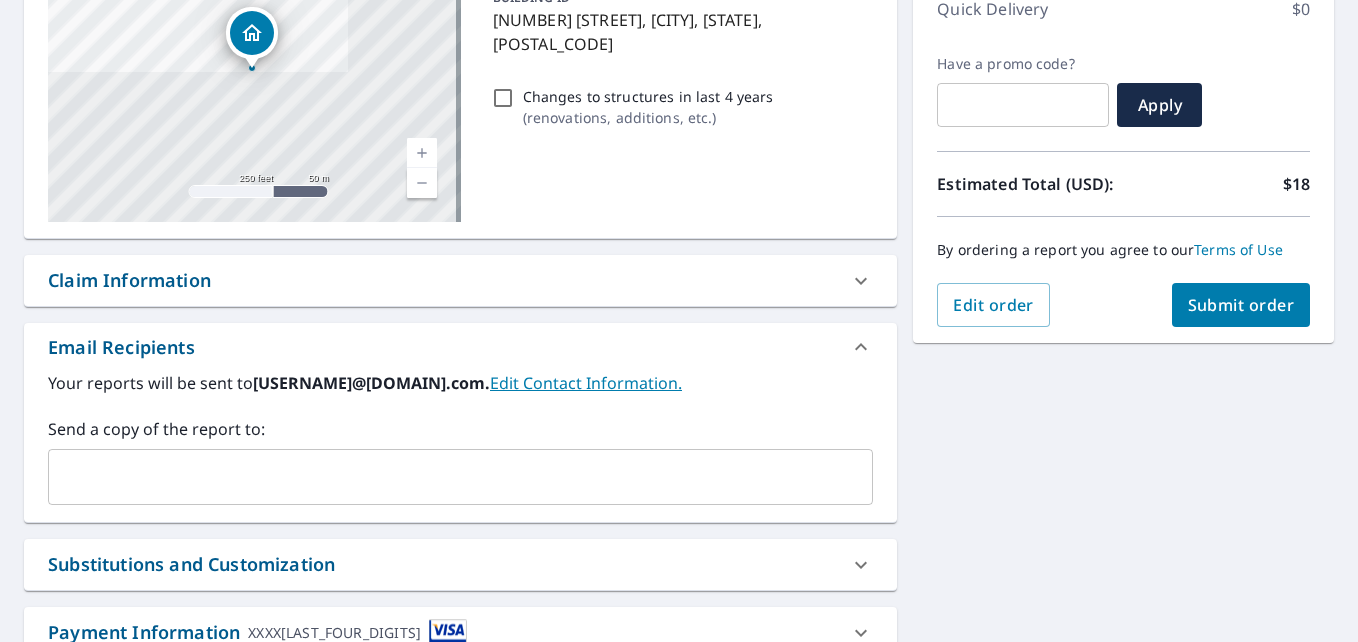 scroll, scrollTop: 297, scrollLeft: 0, axis: vertical 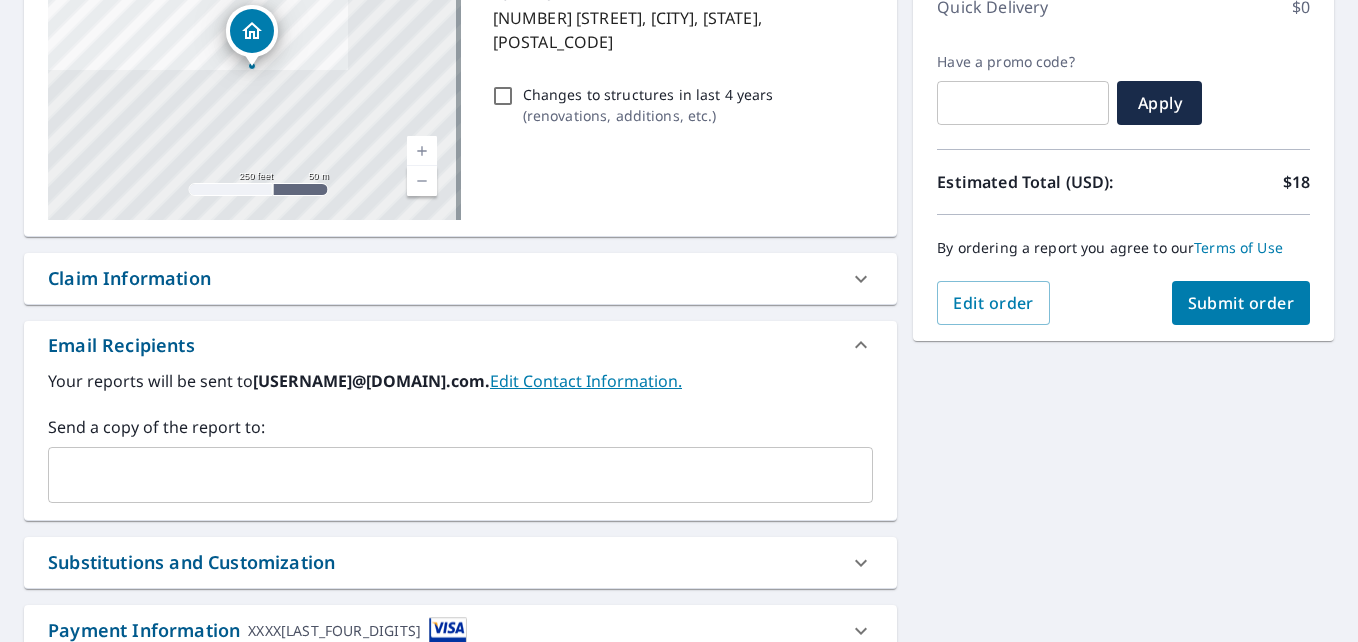 click at bounding box center (445, 475) 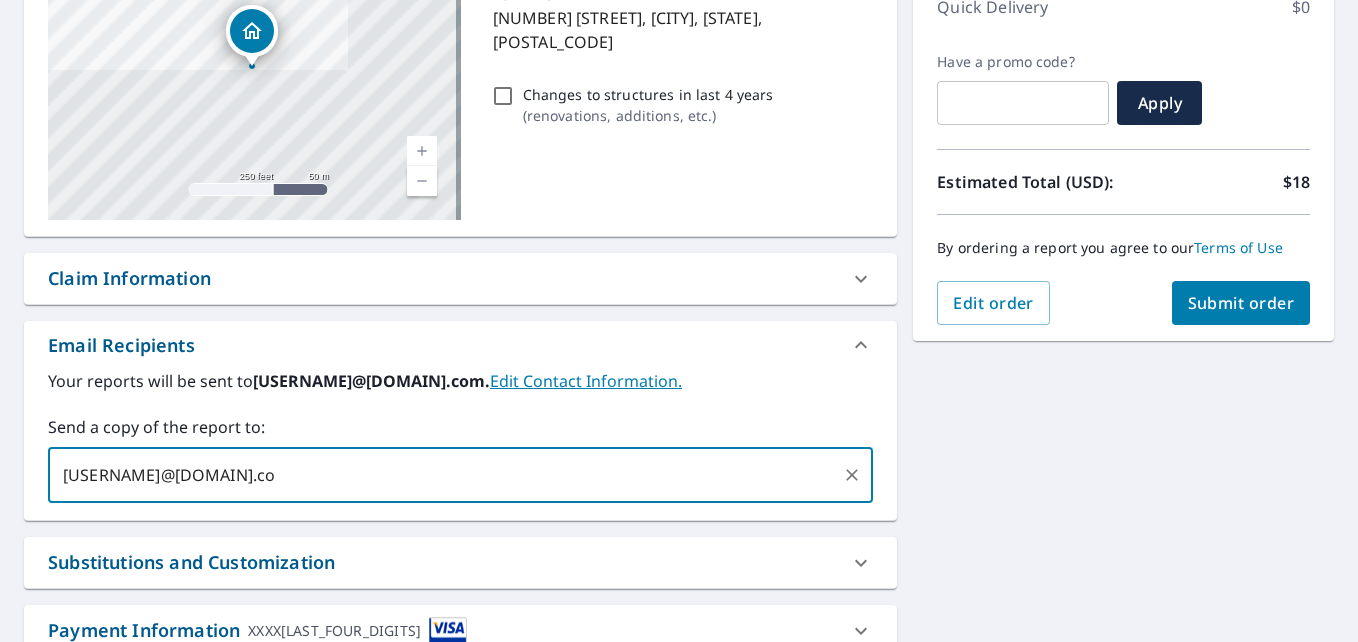 type on "[USERNAME]@[DOMAIN].com" 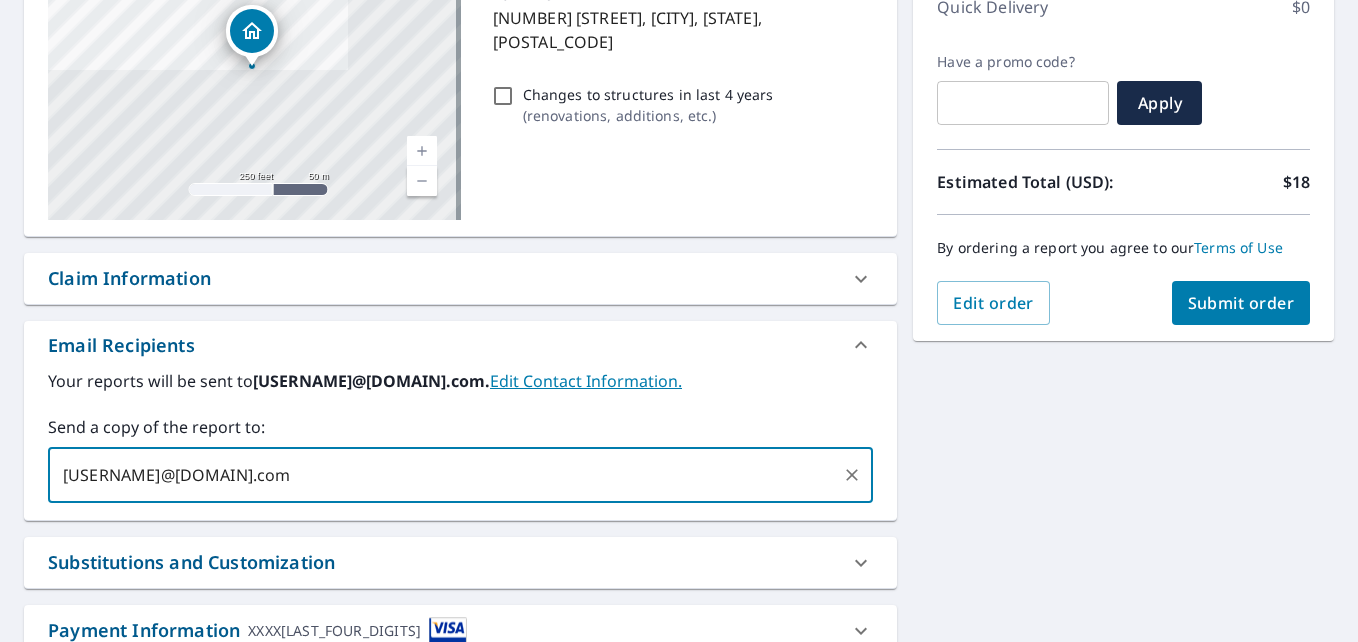 type 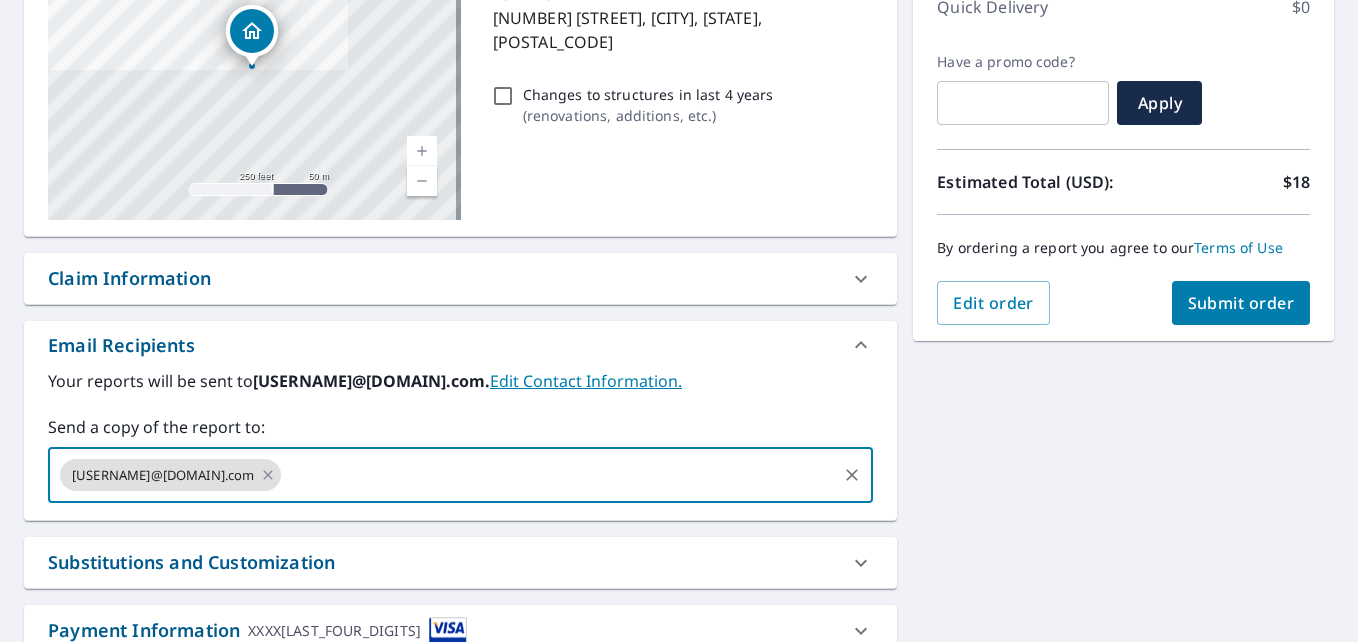 click on "Submit order" at bounding box center (1241, 303) 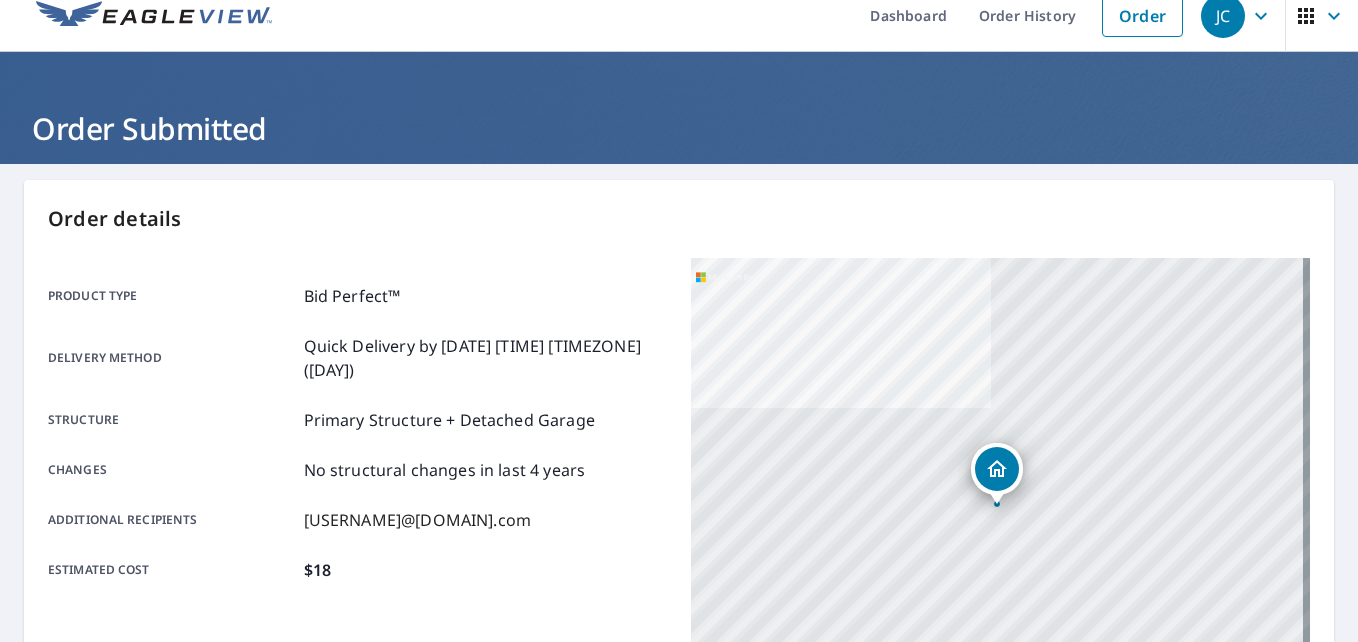 scroll, scrollTop: 0, scrollLeft: 0, axis: both 